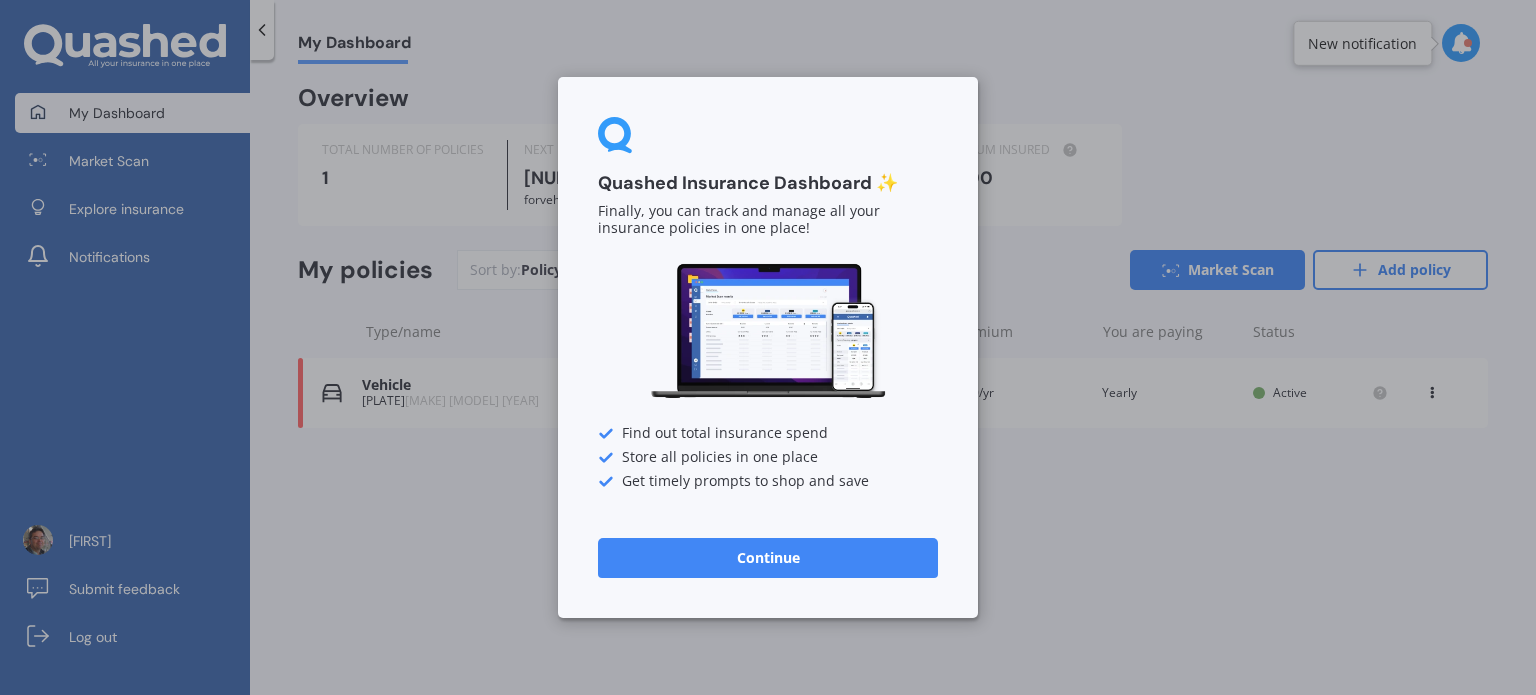 scroll, scrollTop: 0, scrollLeft: 0, axis: both 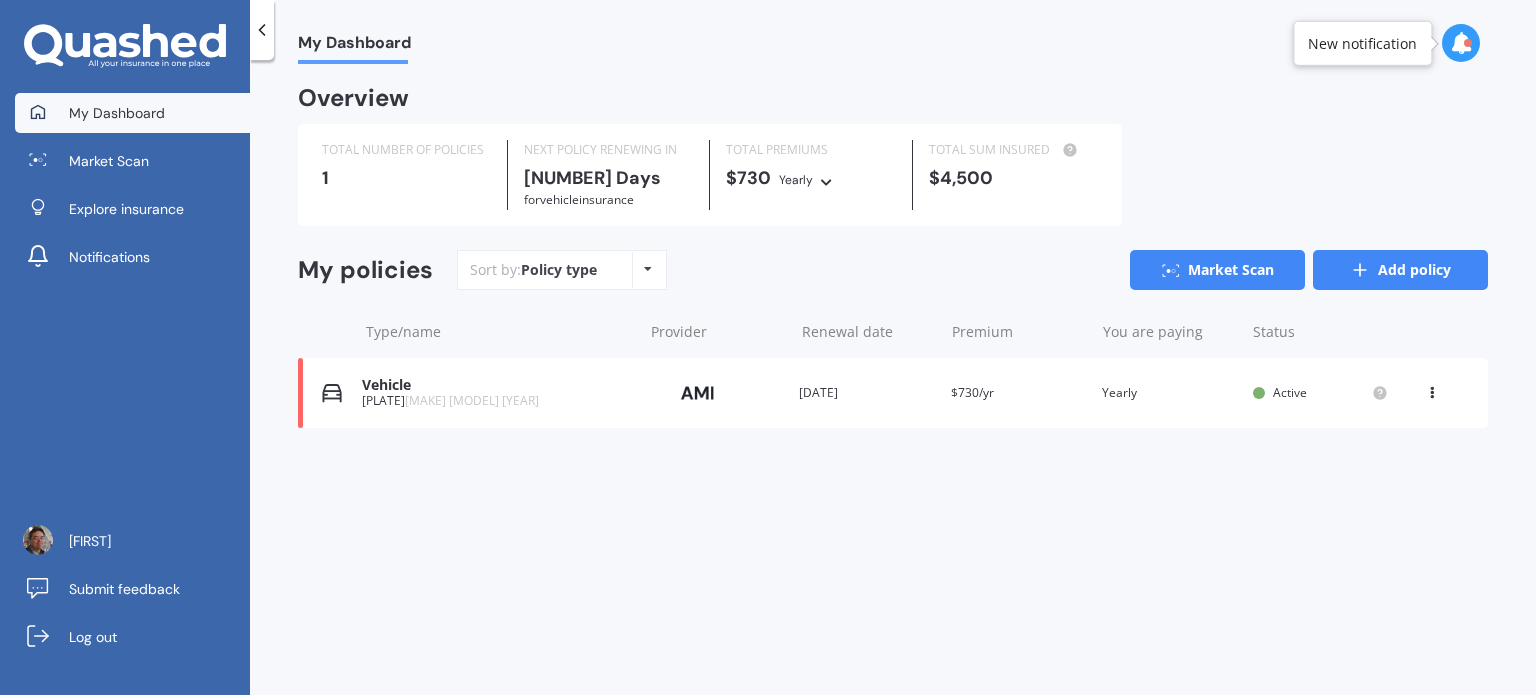 click on "Add policy" at bounding box center [1400, 270] 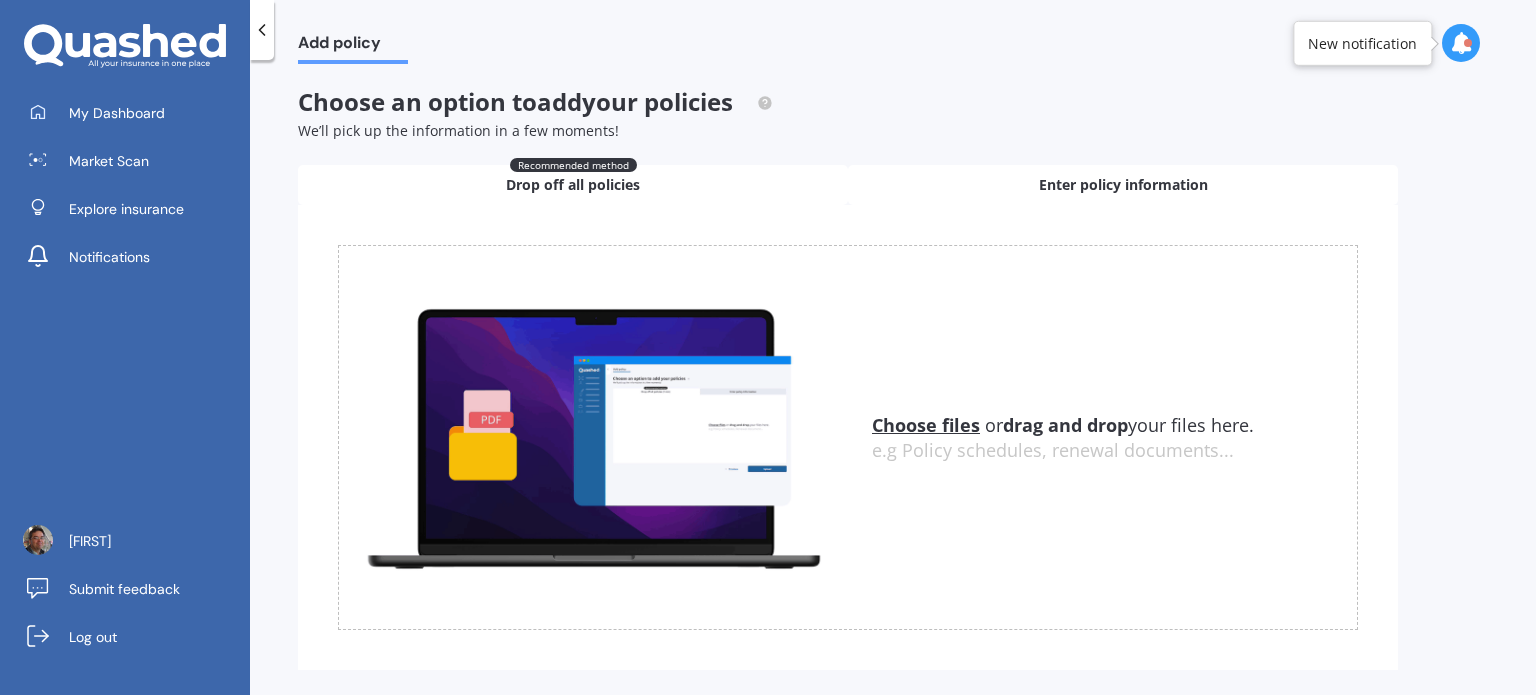click on "Enter policy information" at bounding box center (1123, 185) 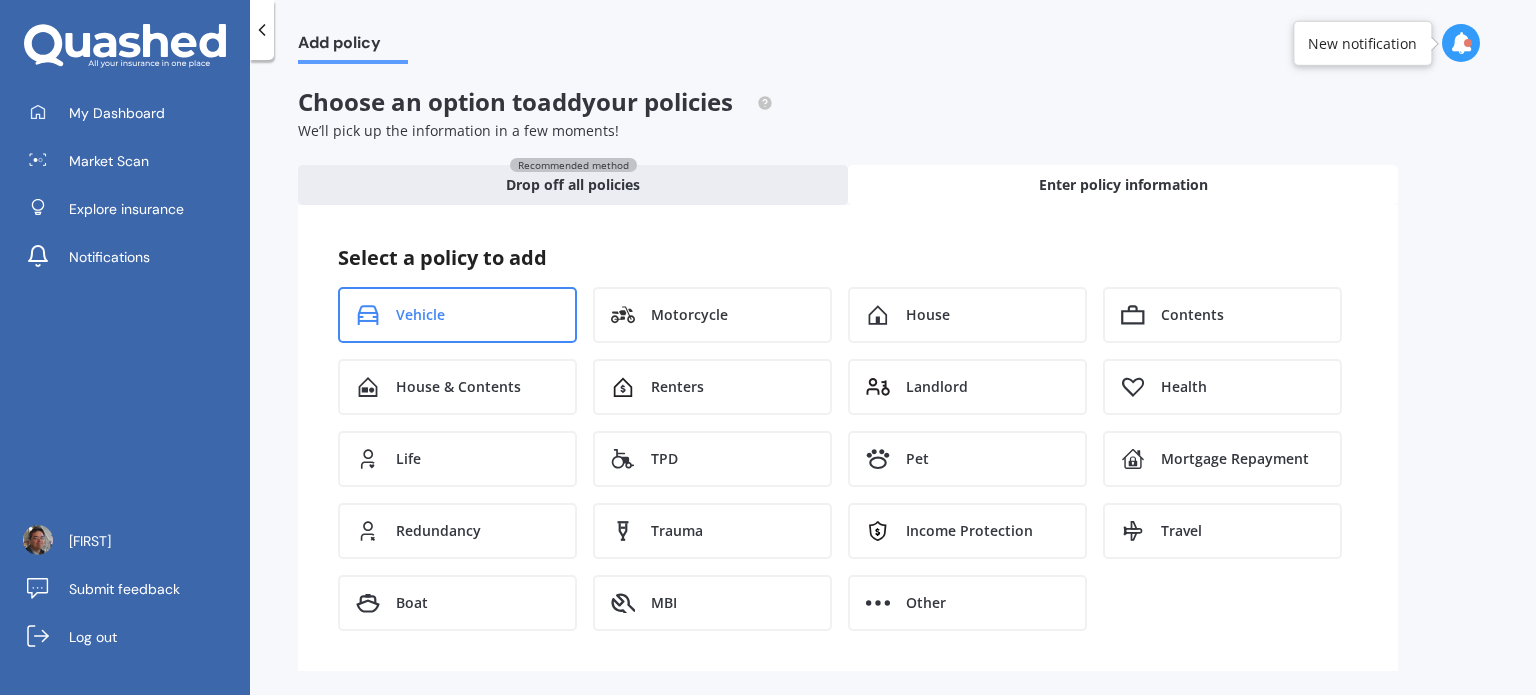 click on "Vehicle" at bounding box center (420, 315) 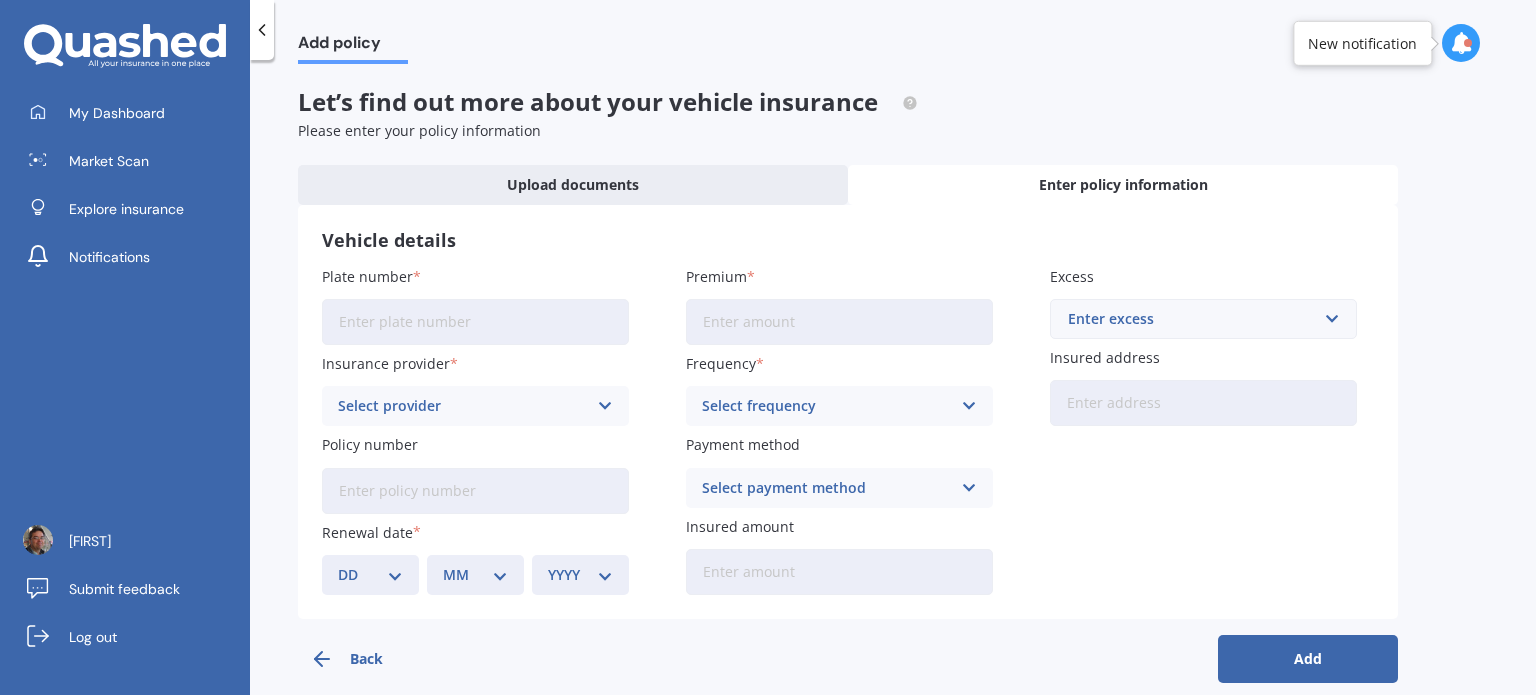 click on "Plate number" at bounding box center (475, 322) 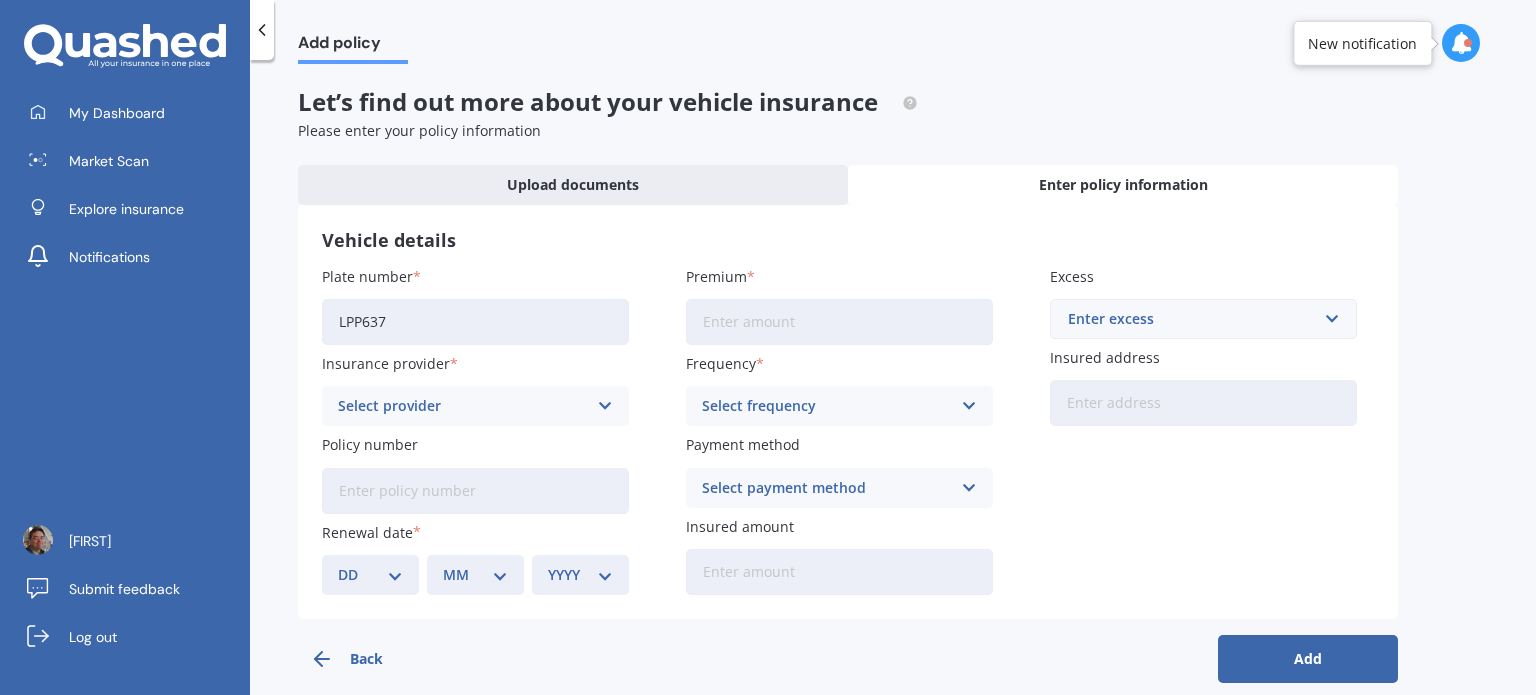 type on "LPP637" 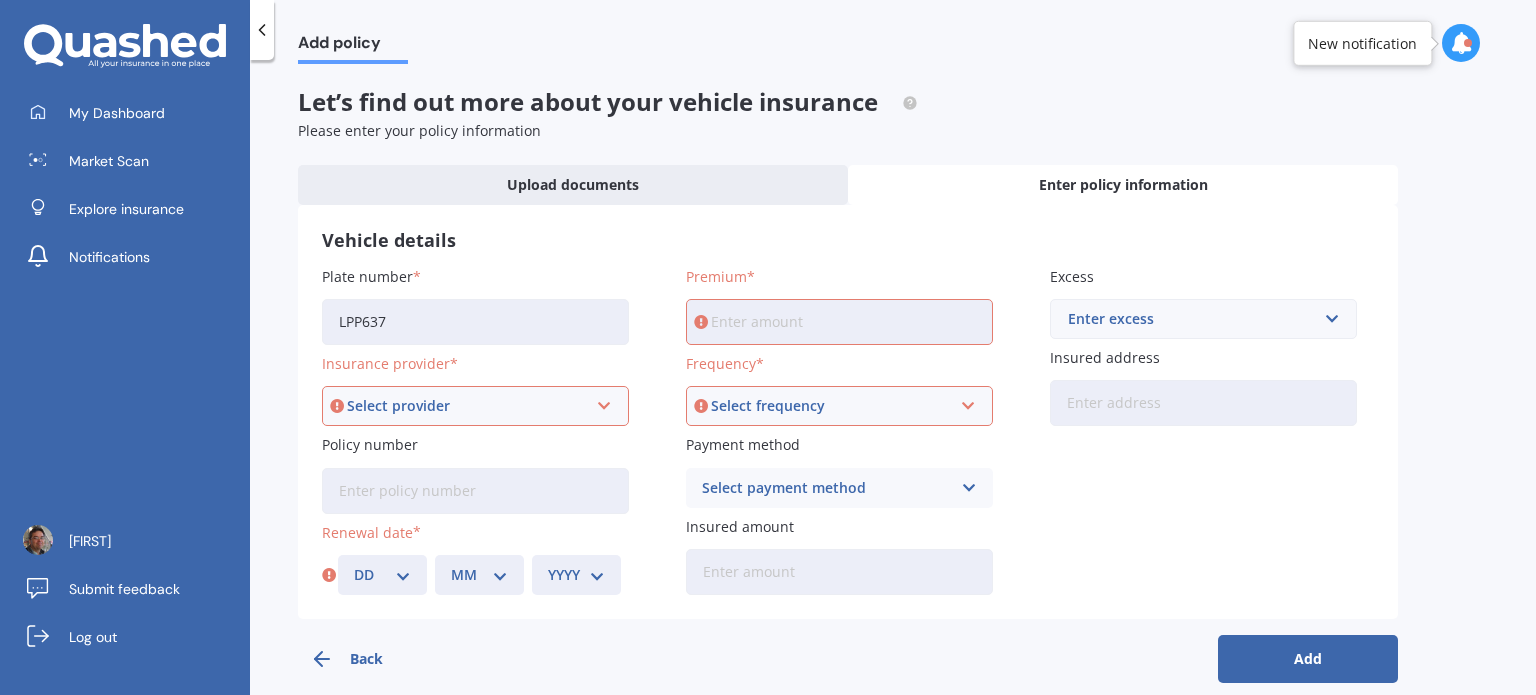 click on "Select provider" at bounding box center [466, 406] 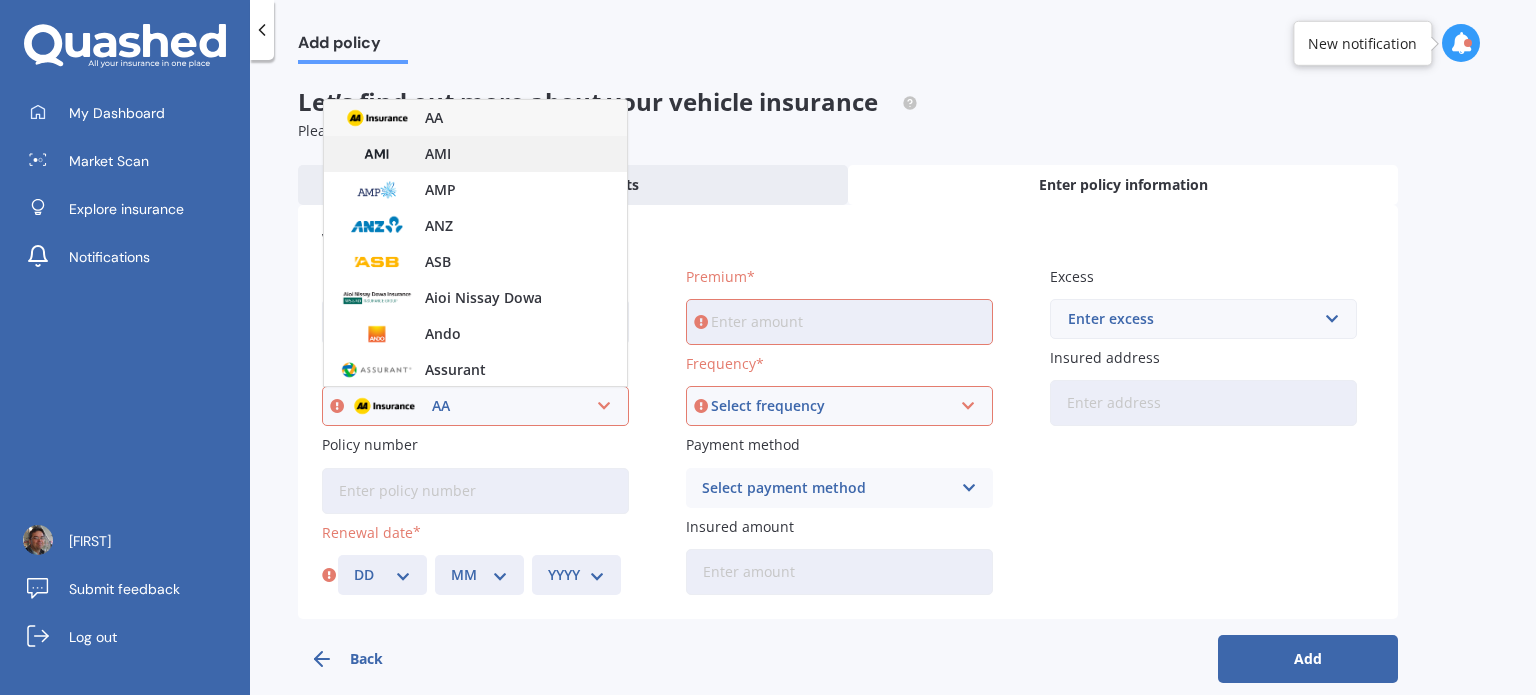 click on "AMI" at bounding box center [475, 154] 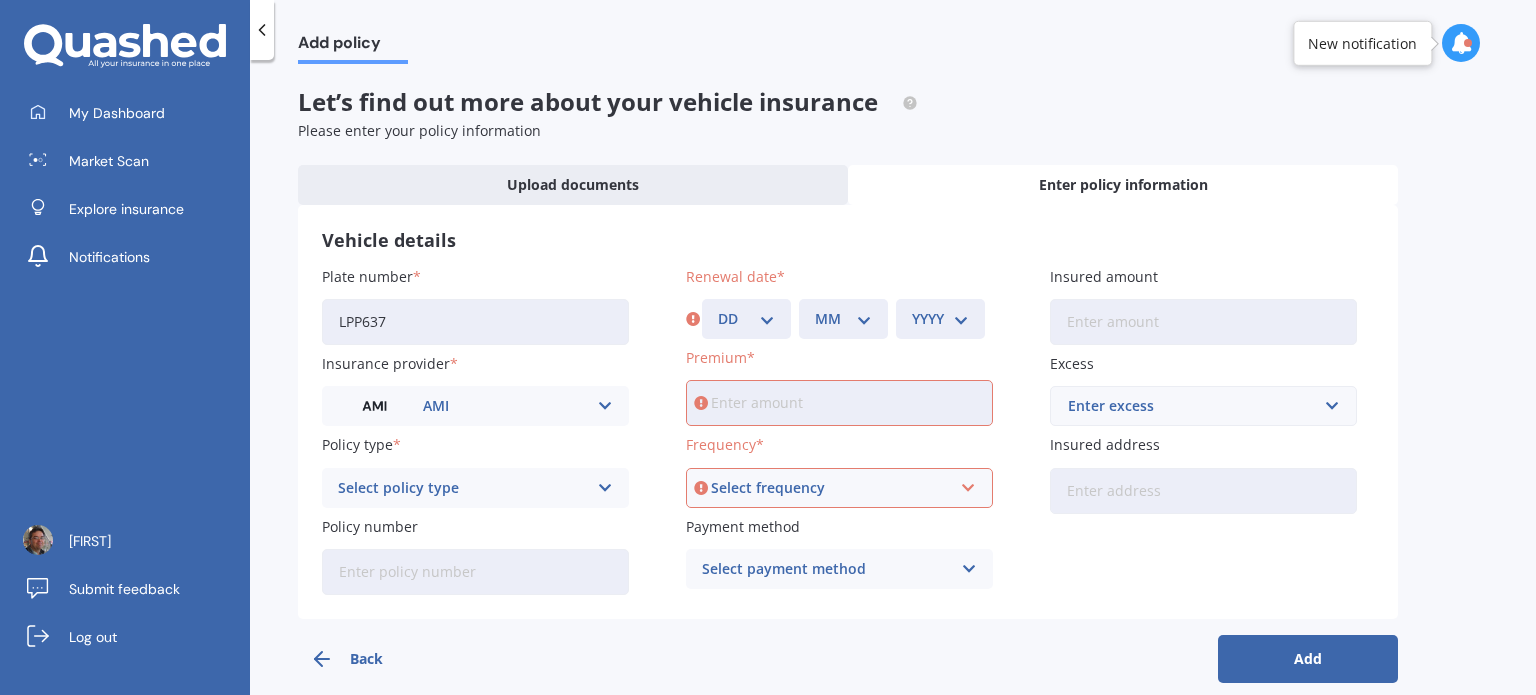 click on "Select policy type" at bounding box center (462, 488) 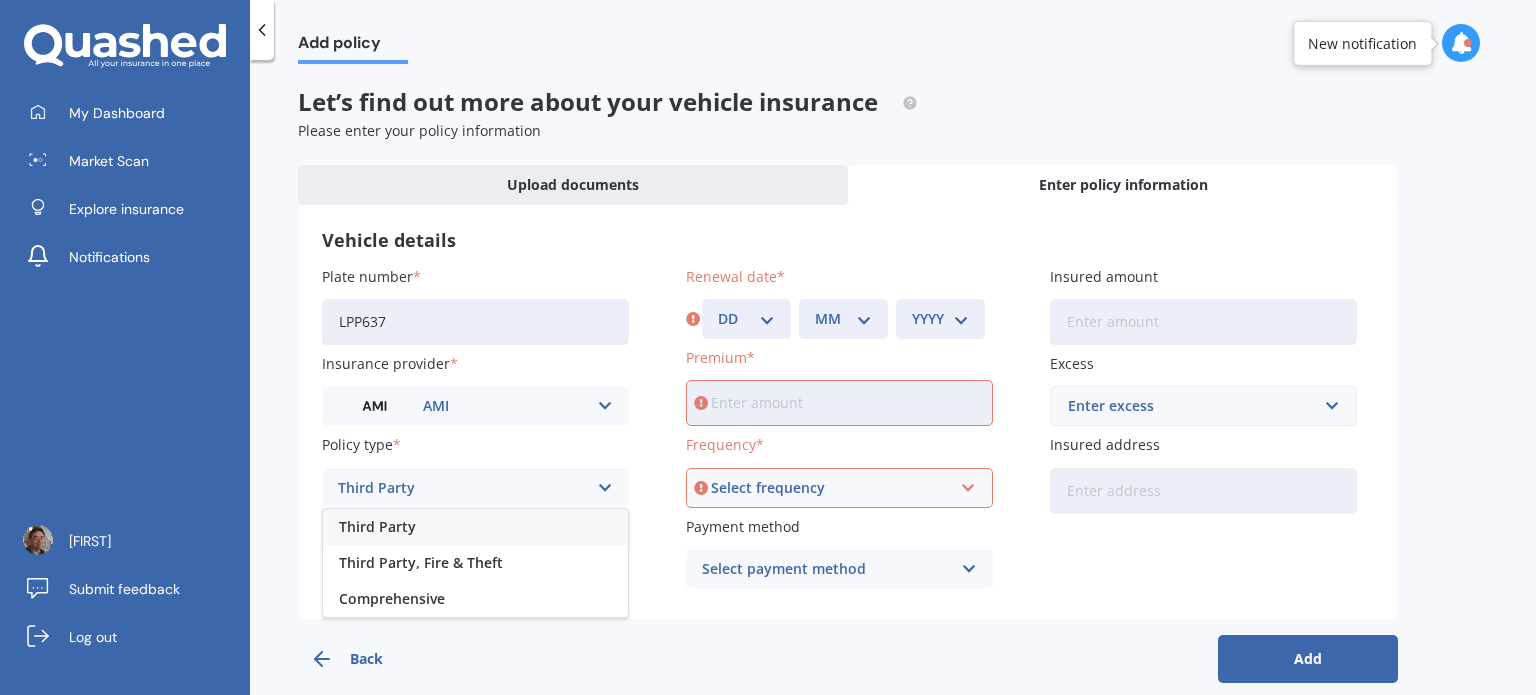 click on "Comprehensive" at bounding box center [392, 599] 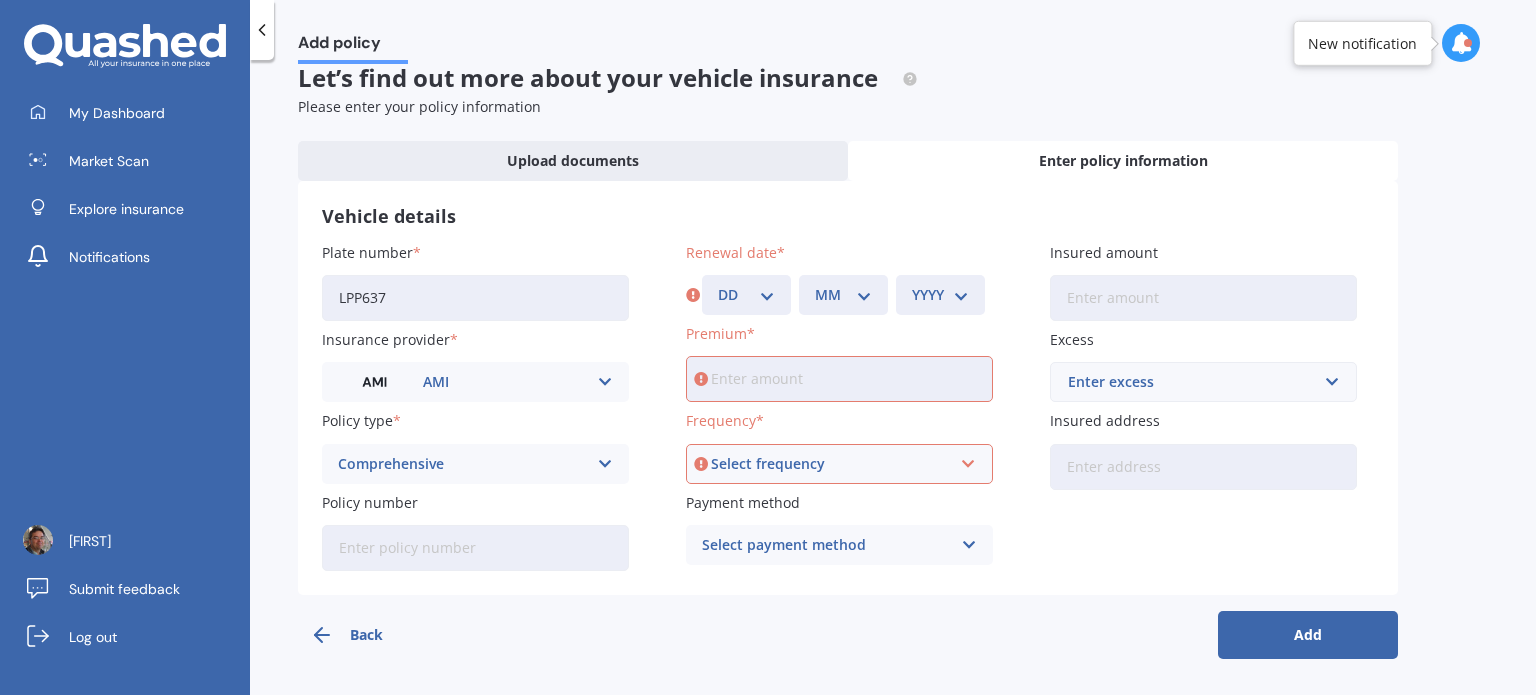 scroll, scrollTop: 0, scrollLeft: 0, axis: both 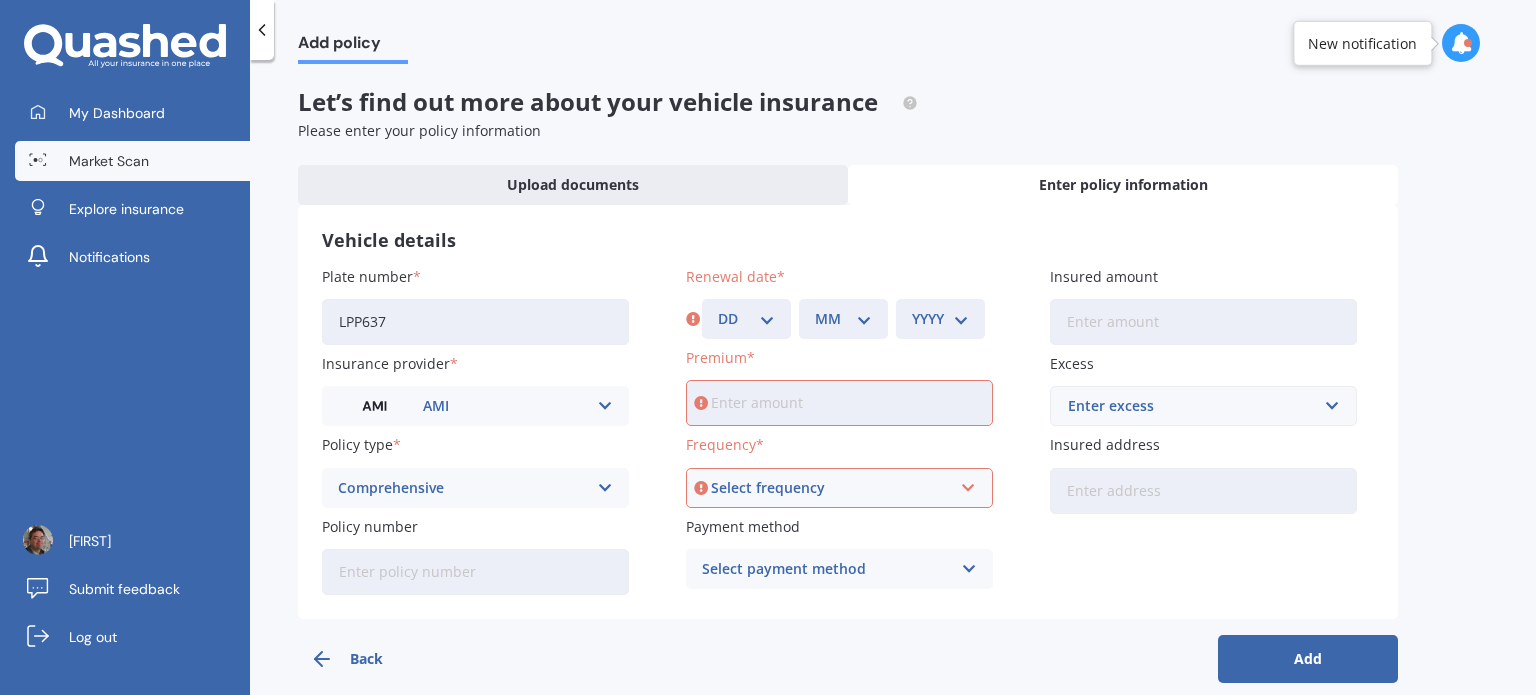 click on "Market Scan" at bounding box center [109, 161] 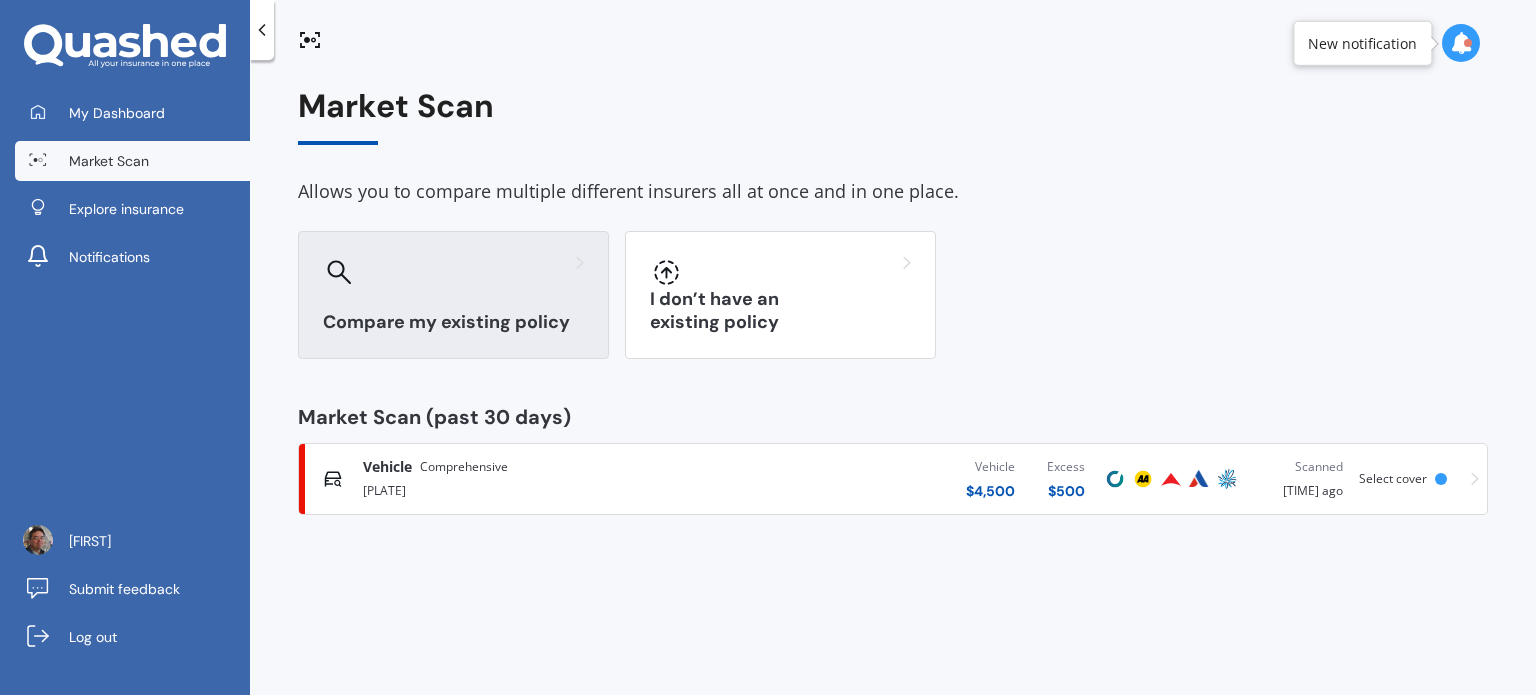 click at bounding box center [453, 272] 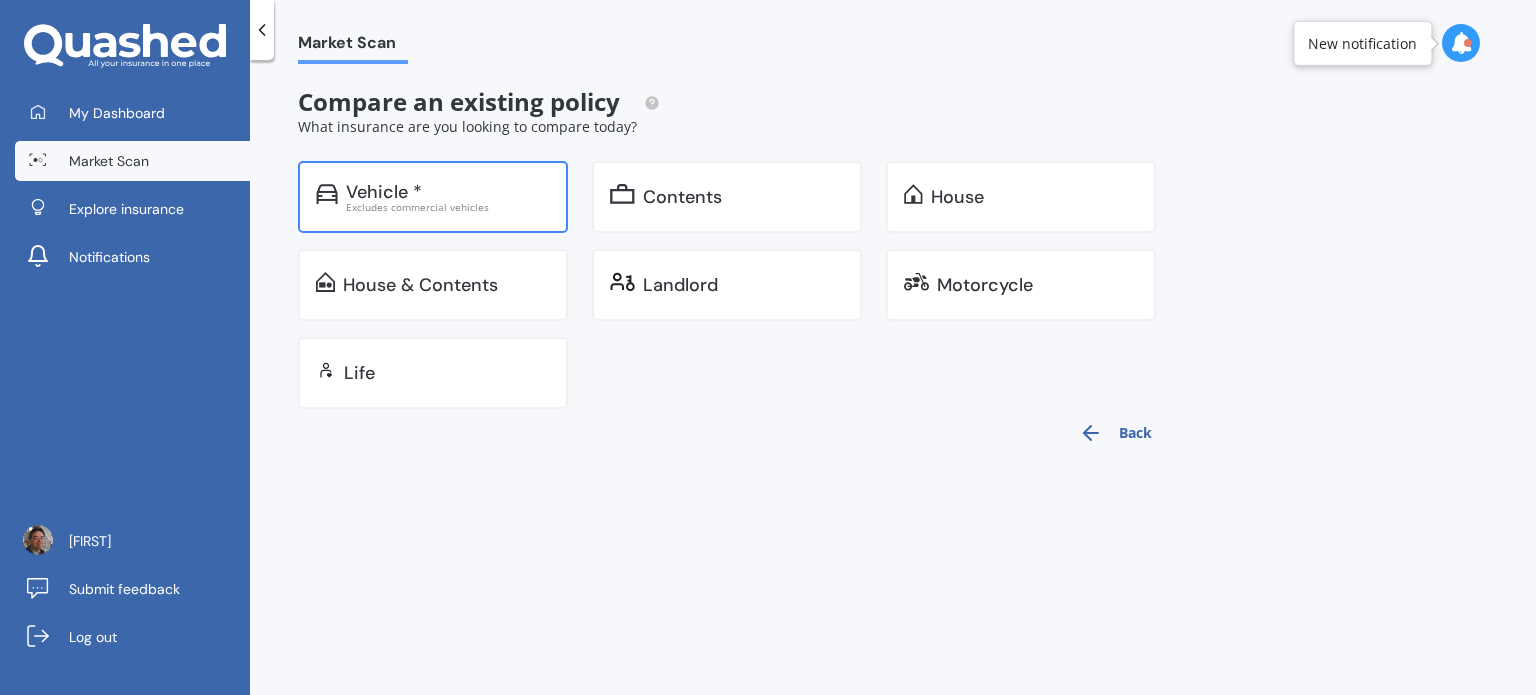 click on "Vehicle *" at bounding box center (384, 192) 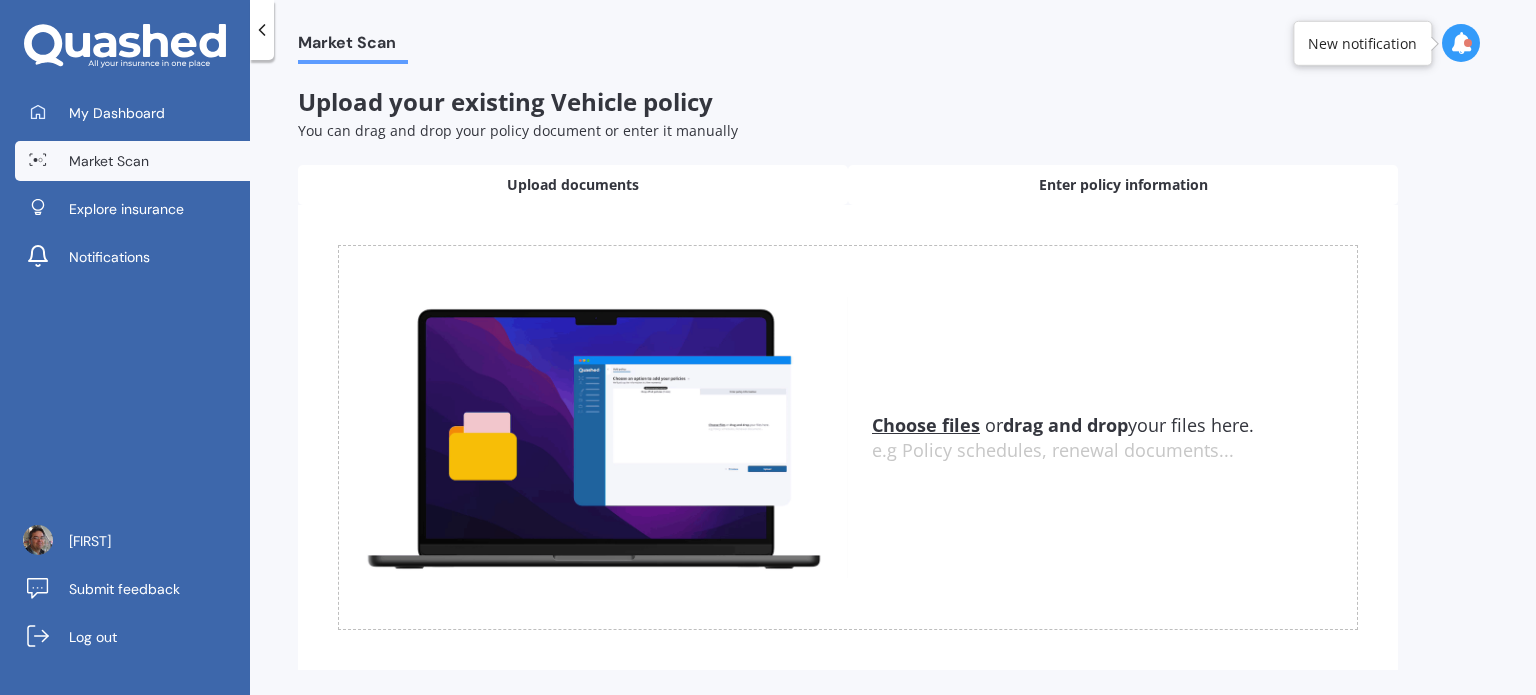 click on "Enter policy information" at bounding box center (1123, 185) 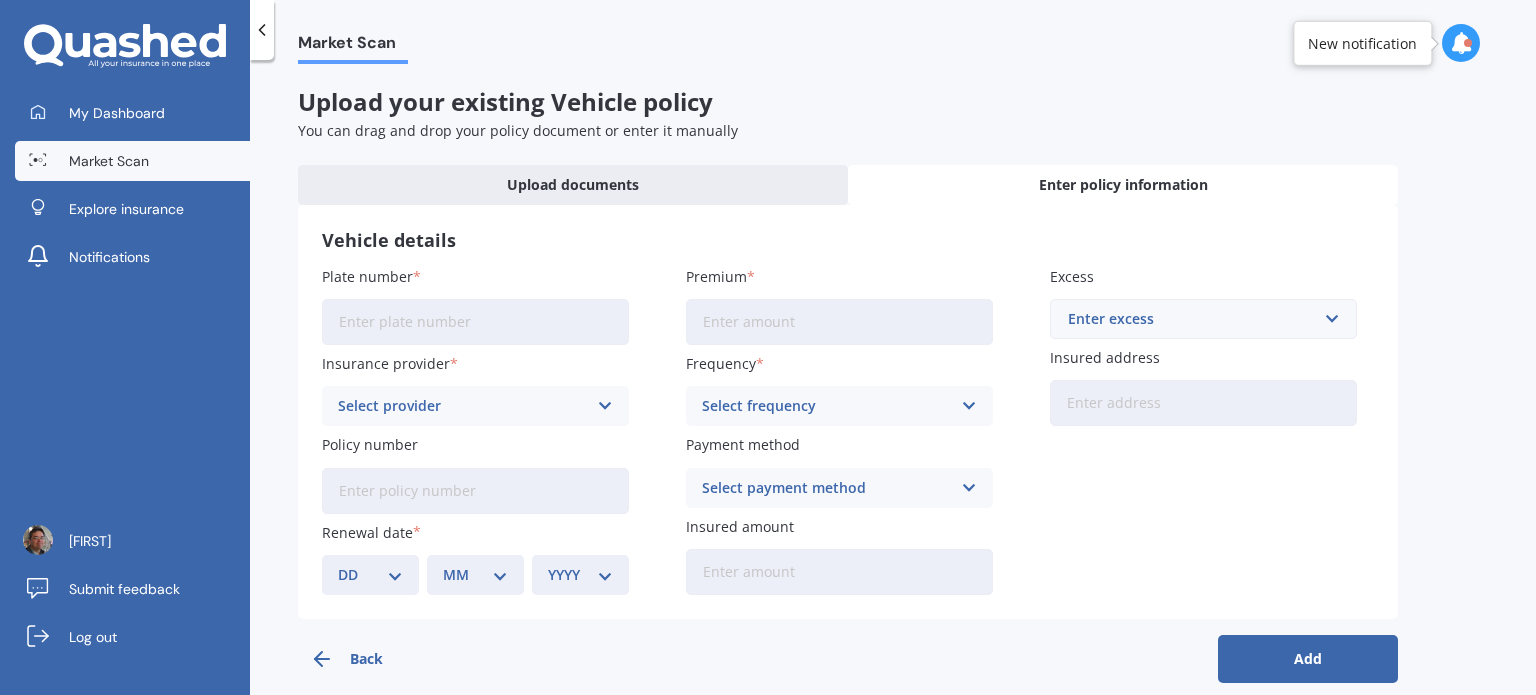 click on "Plate number" at bounding box center [475, 322] 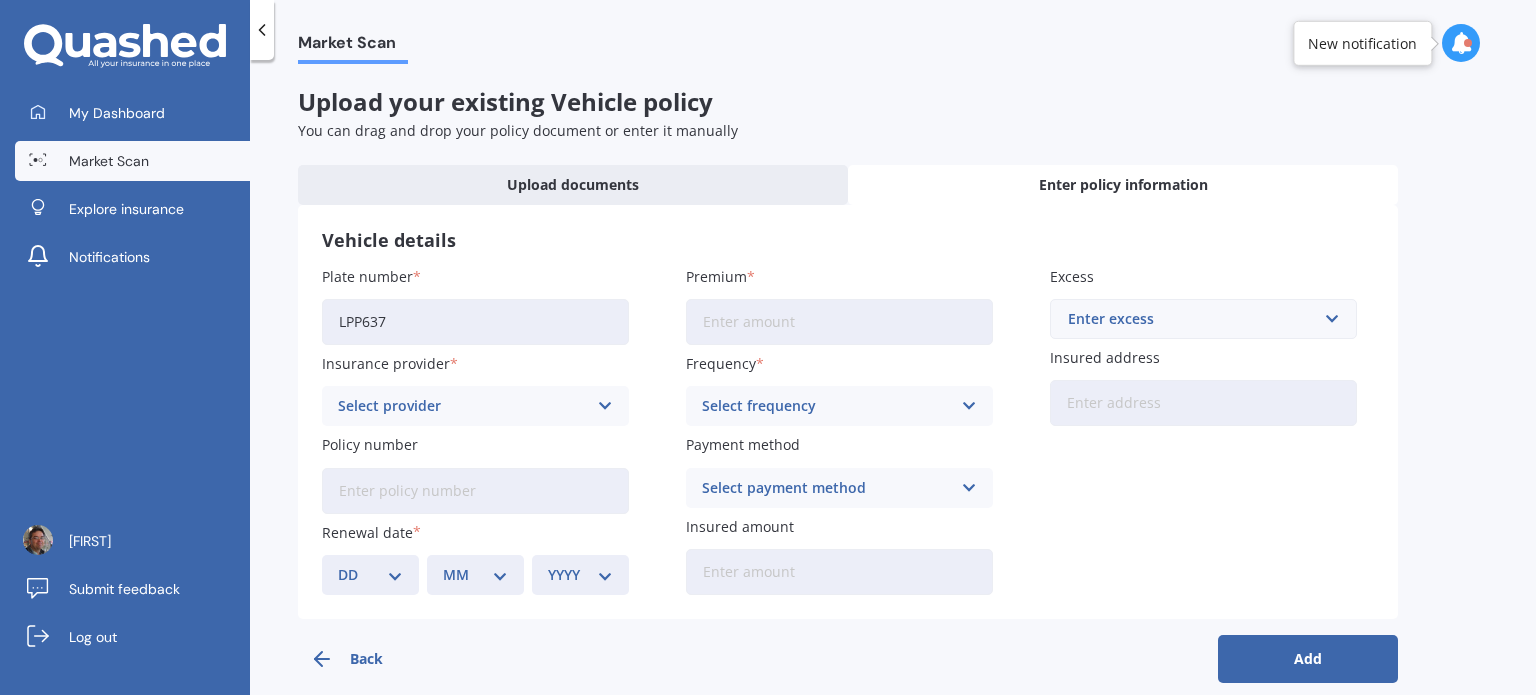 type on "LPP637" 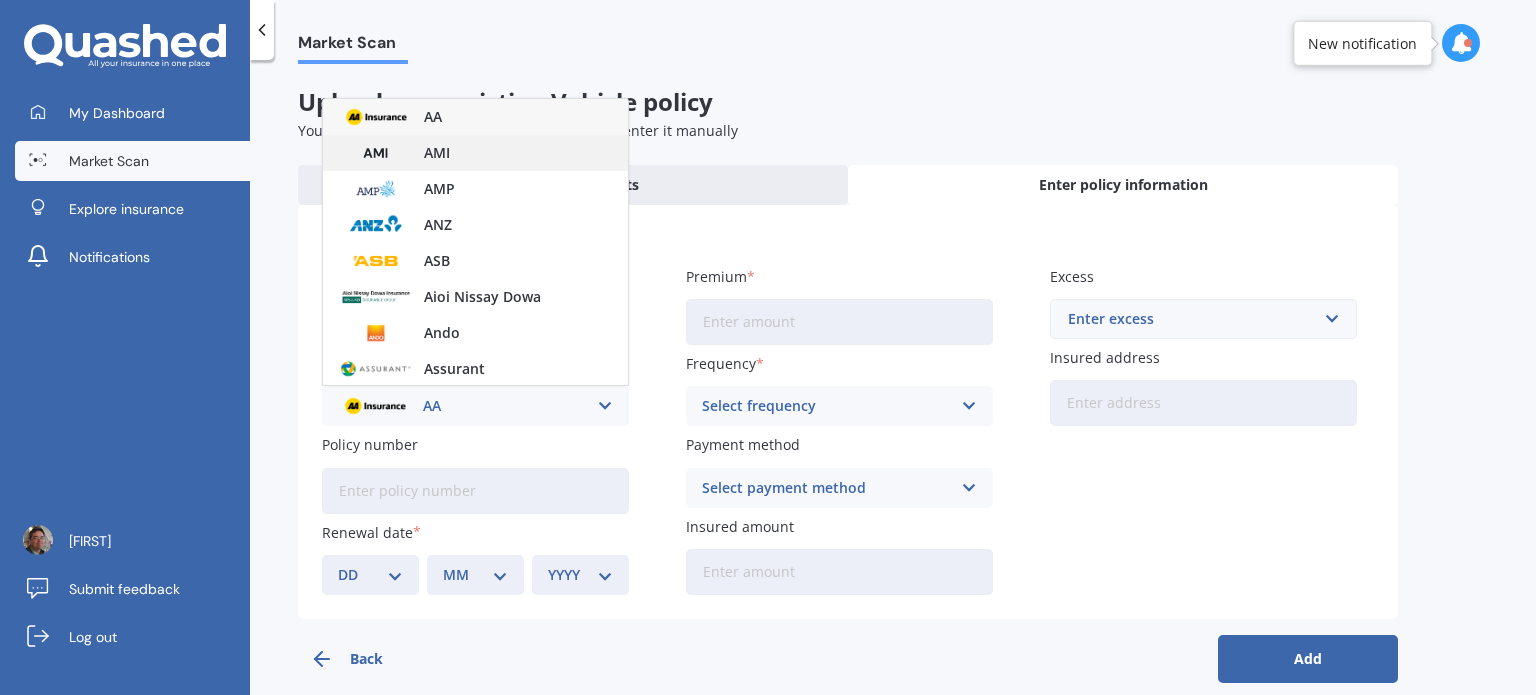 click on "AMI" at bounding box center (475, 153) 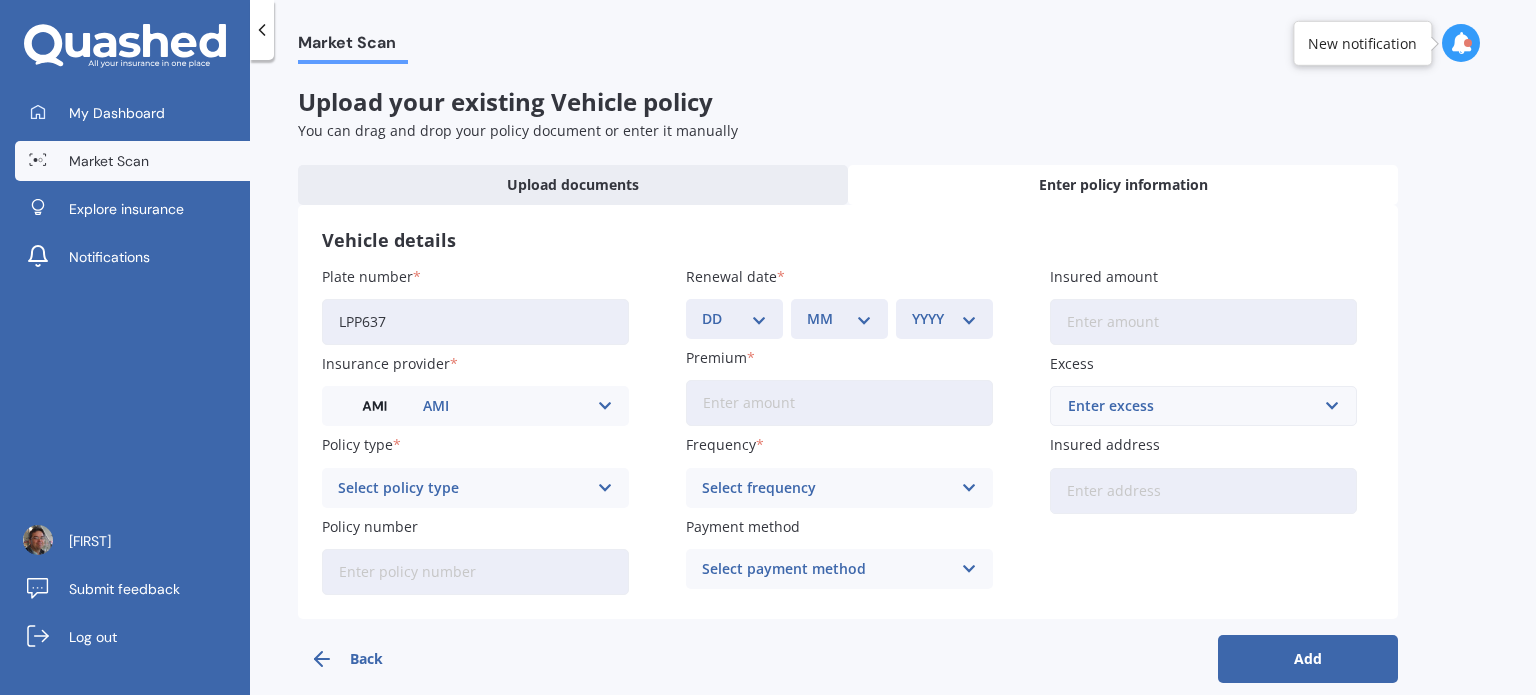 click on "DD 01 02 03 04 05 06 07 08 09 10 11 12 13 14 15 16 17 18 19 20 21 22 23 24 25 26 27 28 29 30 31" at bounding box center [734, 319] 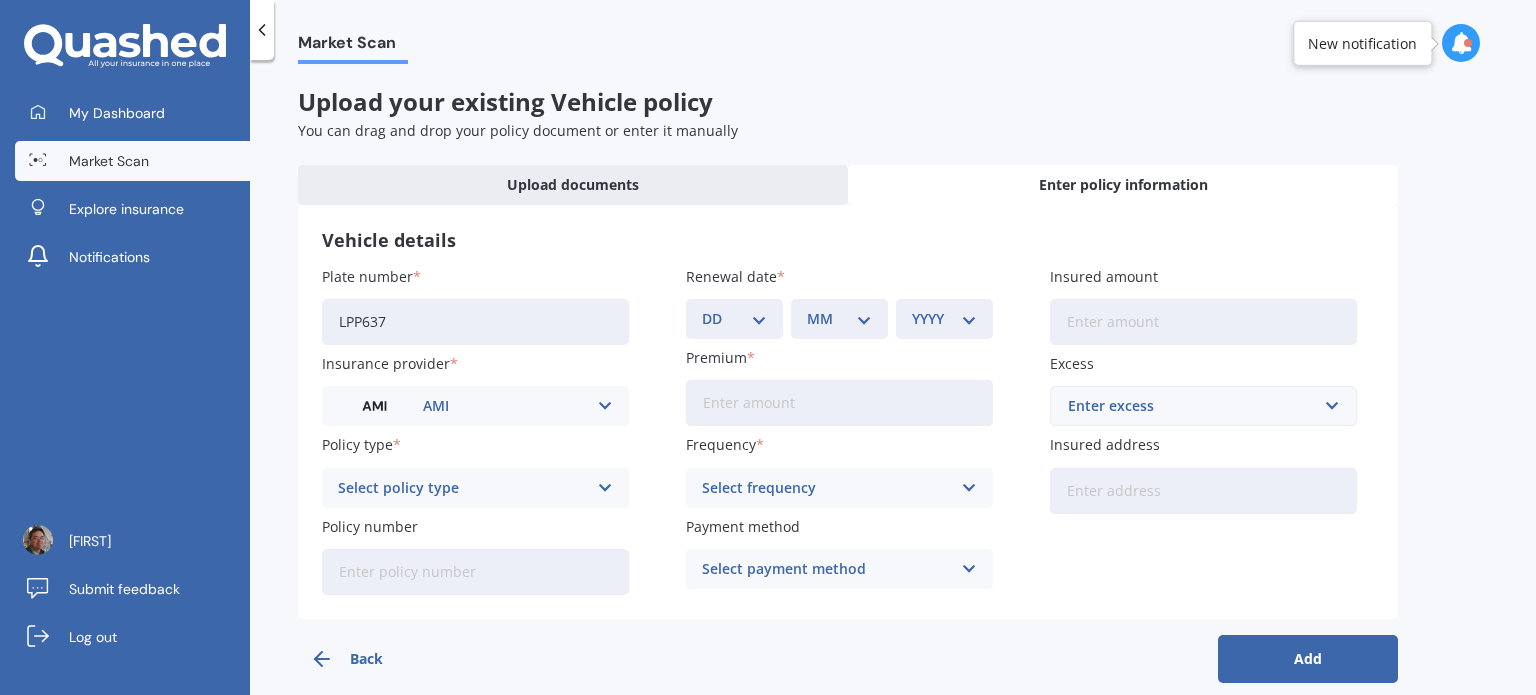 select on "21" 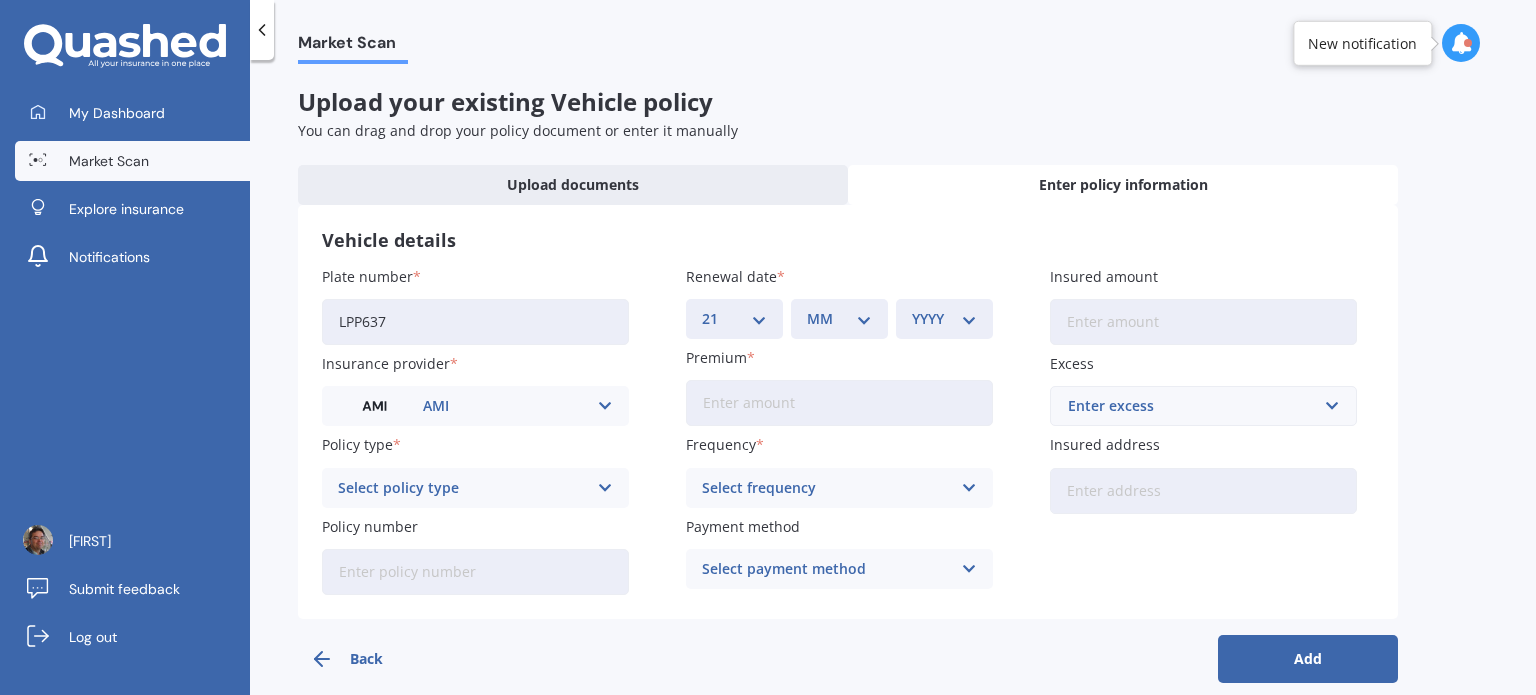 click on "DD 01 02 03 04 05 06 07 08 09 10 11 12 13 14 15 16 17 18 19 20 21 22 23 24 25 26 27 28 29 30 31" at bounding box center [734, 319] 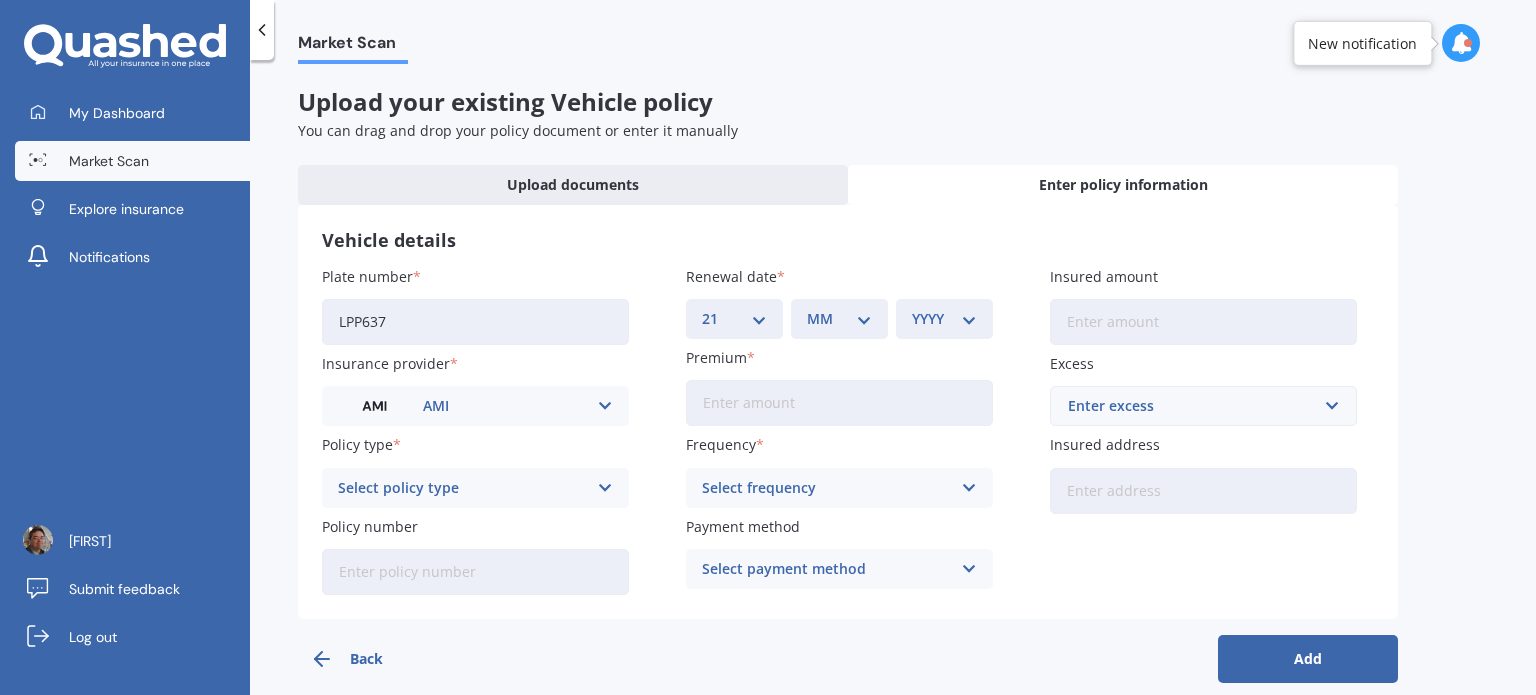 select on "08" 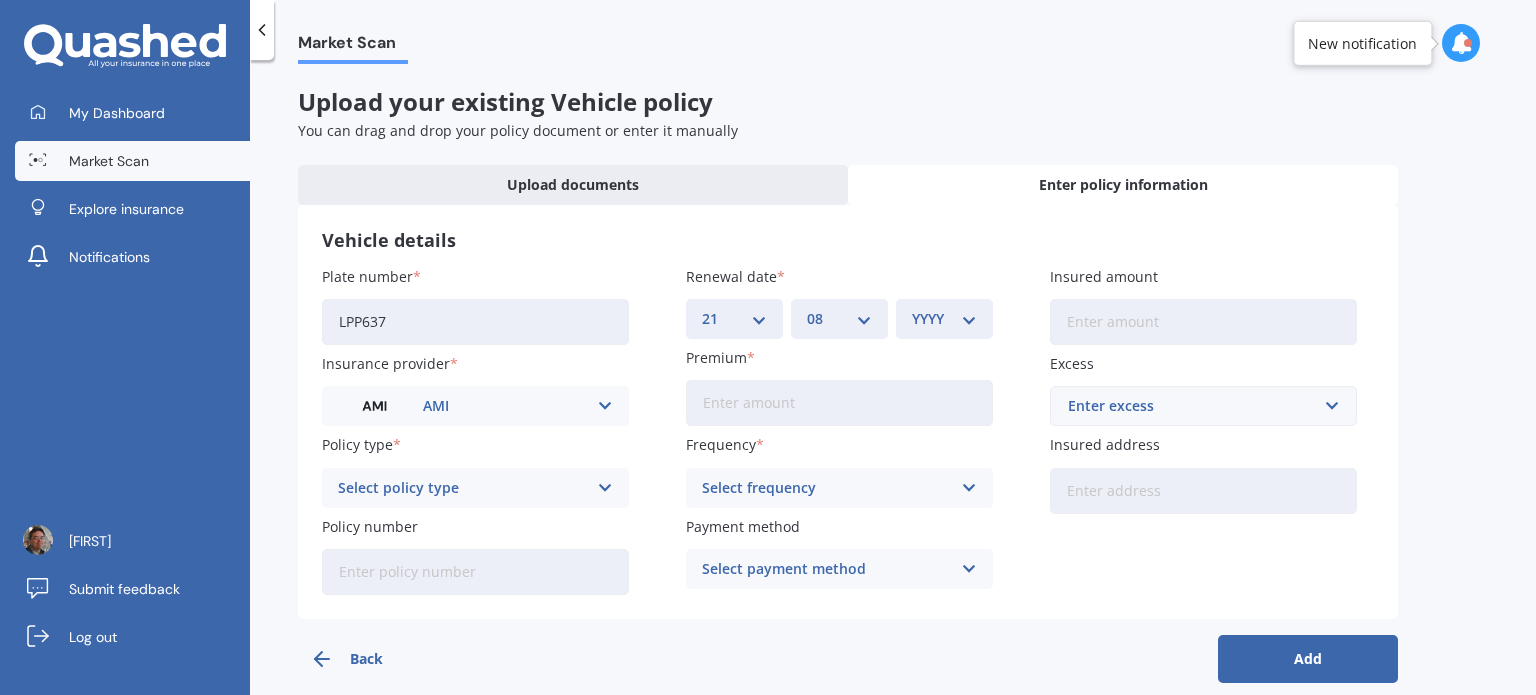click on "MM 01 02 03 04 05 06 07 08 09 10 11 12" at bounding box center [839, 319] 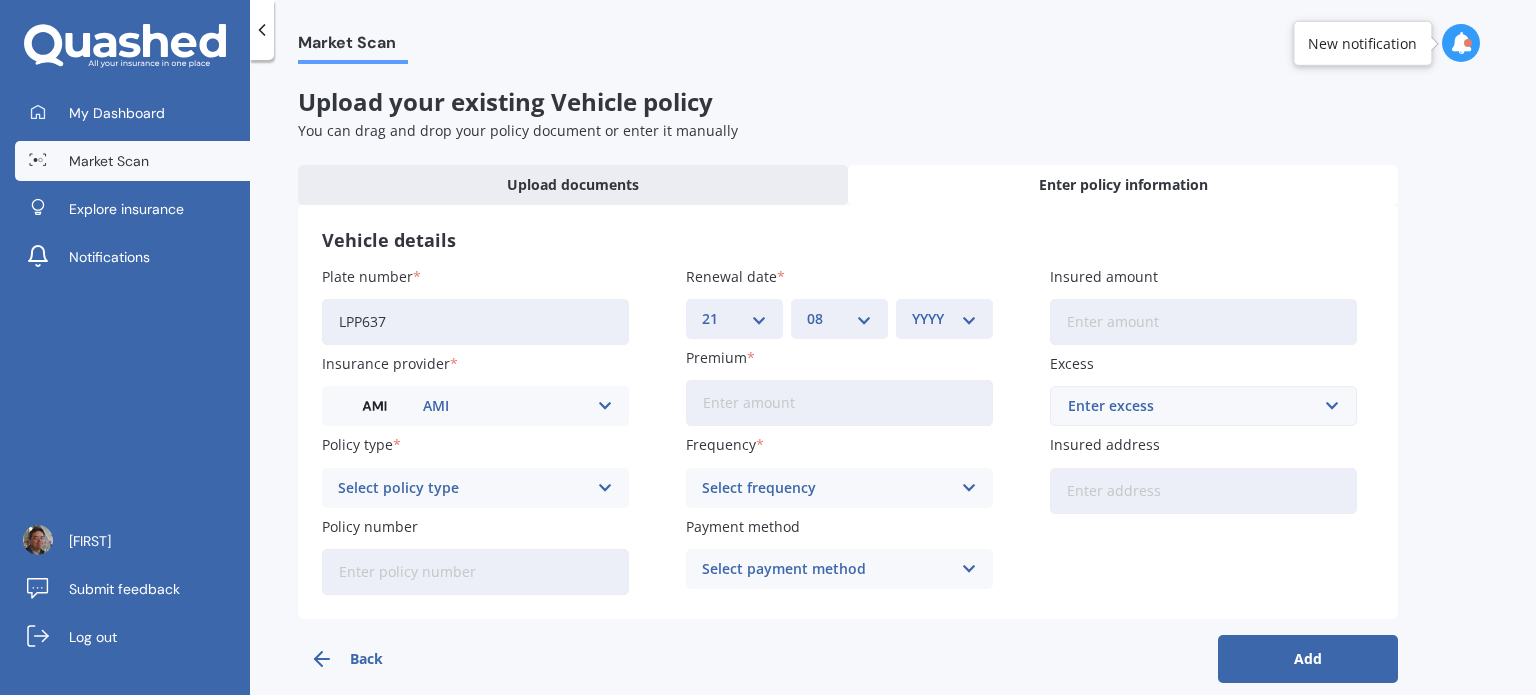 select on "2025" 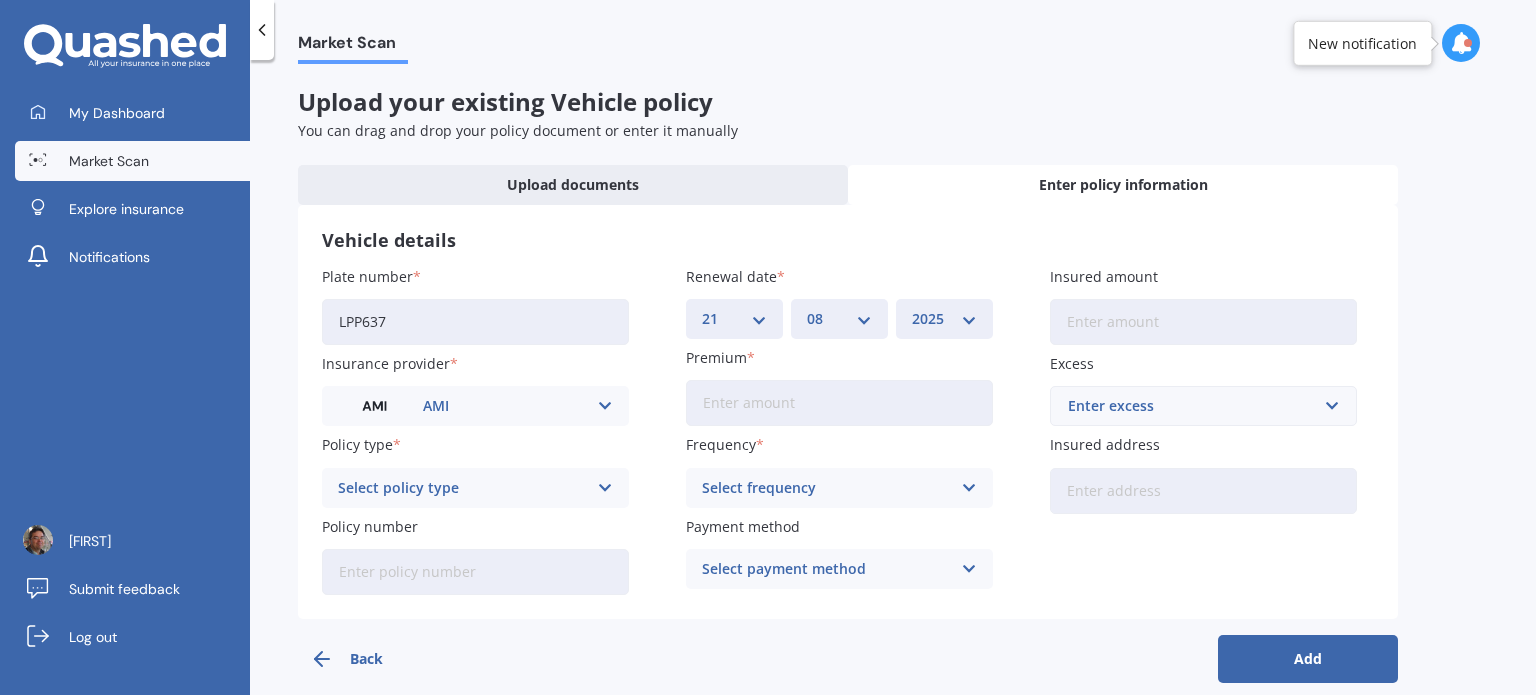 click on "YYYY 2027 2026 2025 2024 2023 2022 2021 2020 2019 2018 2017 2016 2015 2014 2013 2012 2011 2010 2009 2008 2007 2006 2005 2004 2003 2002 2001 2000 1999 1998 1997 1996 1995 1994 1993 1992 1991 1990 1989 1988 1987 1986 1985 1984 1983 1982 1981 1980 1979 1978 1977 1976 1975 1974 1973 1972 1971 1970 1969 1968 1967 1966 1965 1964 1963 1962 1961 1960 1959 1958 1957 1956 1955 1954 1953 1952 1951 1950 1949 1948 1947 1946 1945 1944 1943 1942 1941 1940 1939 1938 1937 1936 1935 1934 1933 1932 1931 1930 1929 1928" at bounding box center (944, 319) 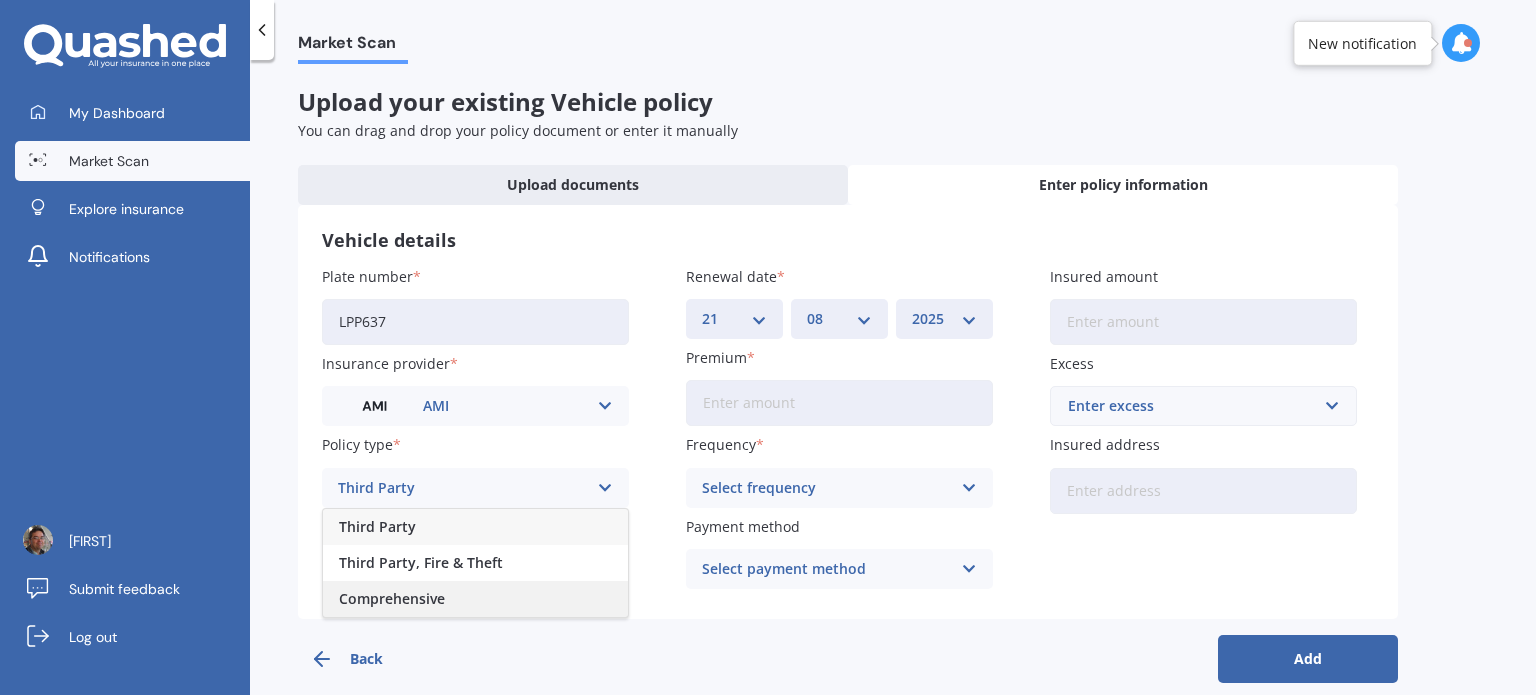 click on "Comprehensive" at bounding box center [392, 599] 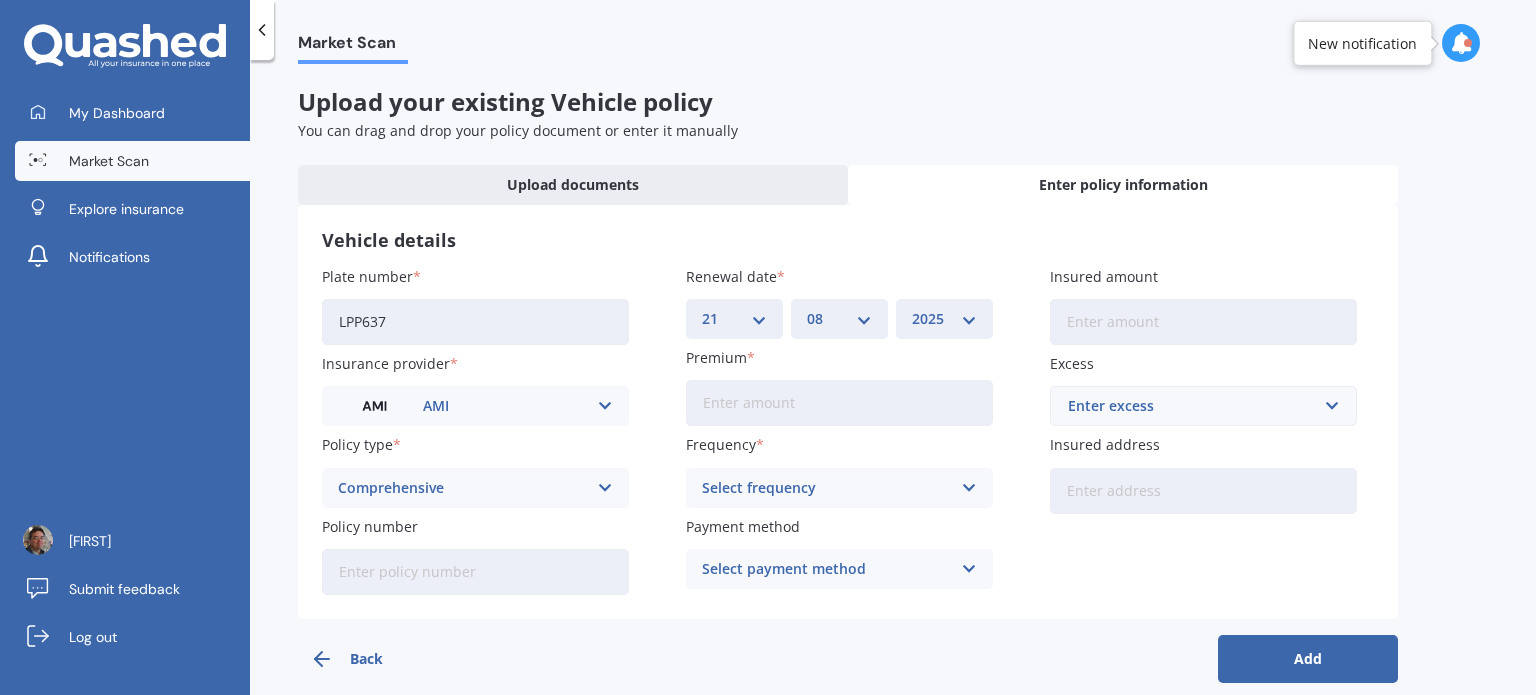 click on "Select frequency" at bounding box center [826, 488] 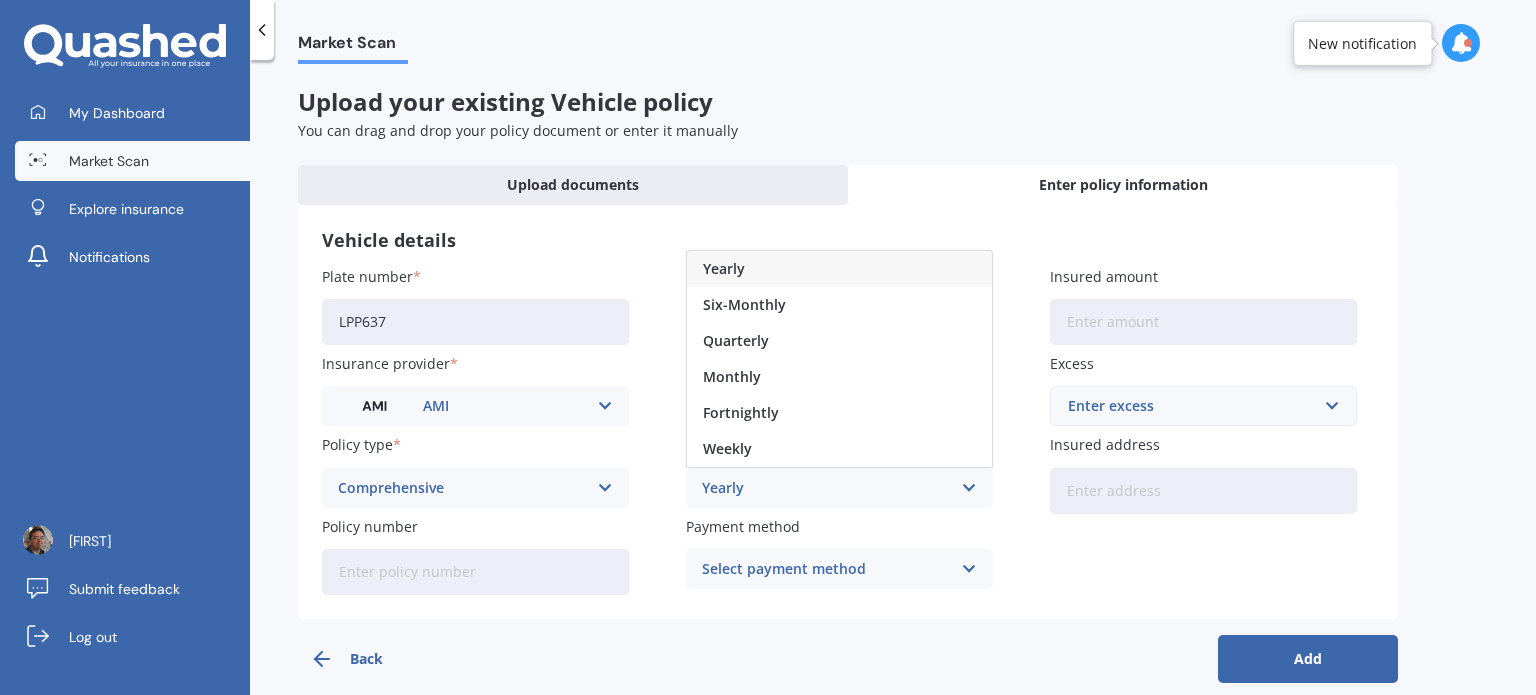 click on "Yearly" at bounding box center [839, 269] 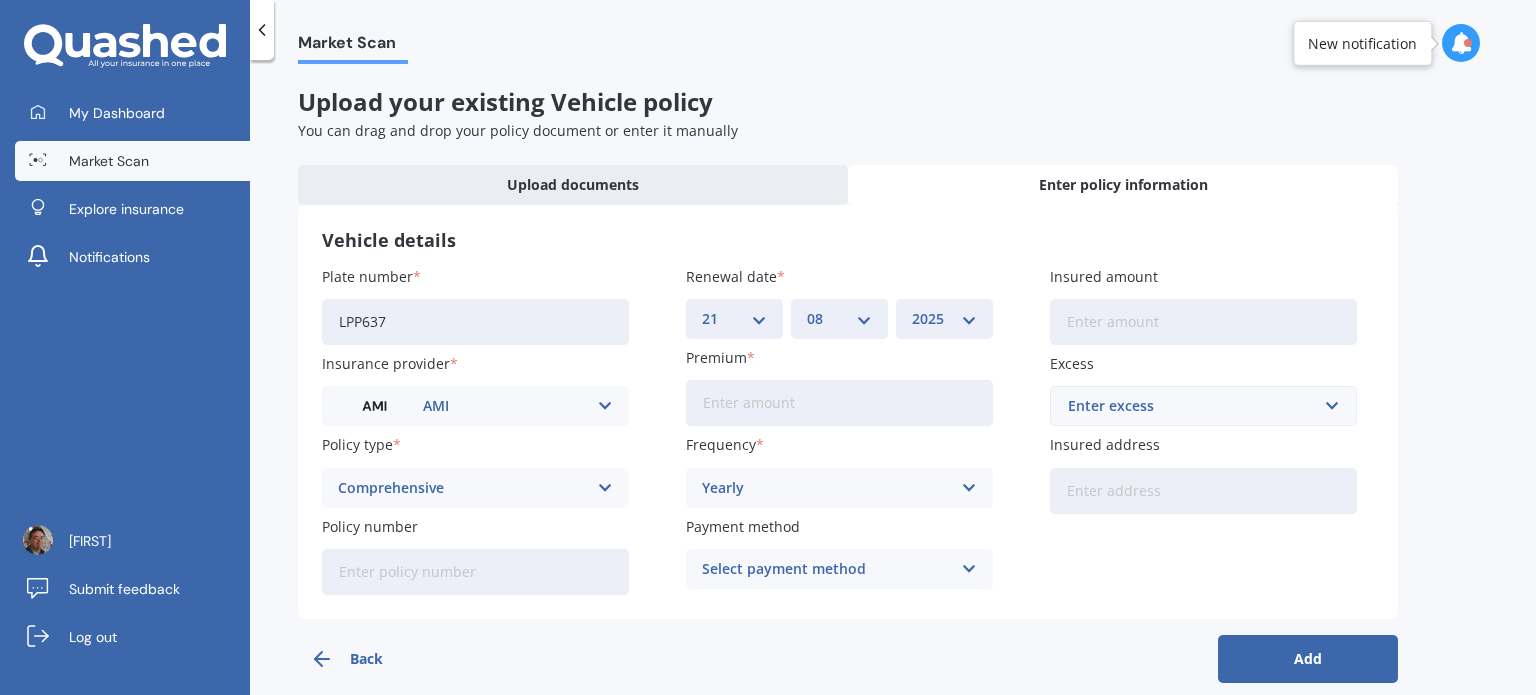 click on "Select payment method" at bounding box center [826, 569] 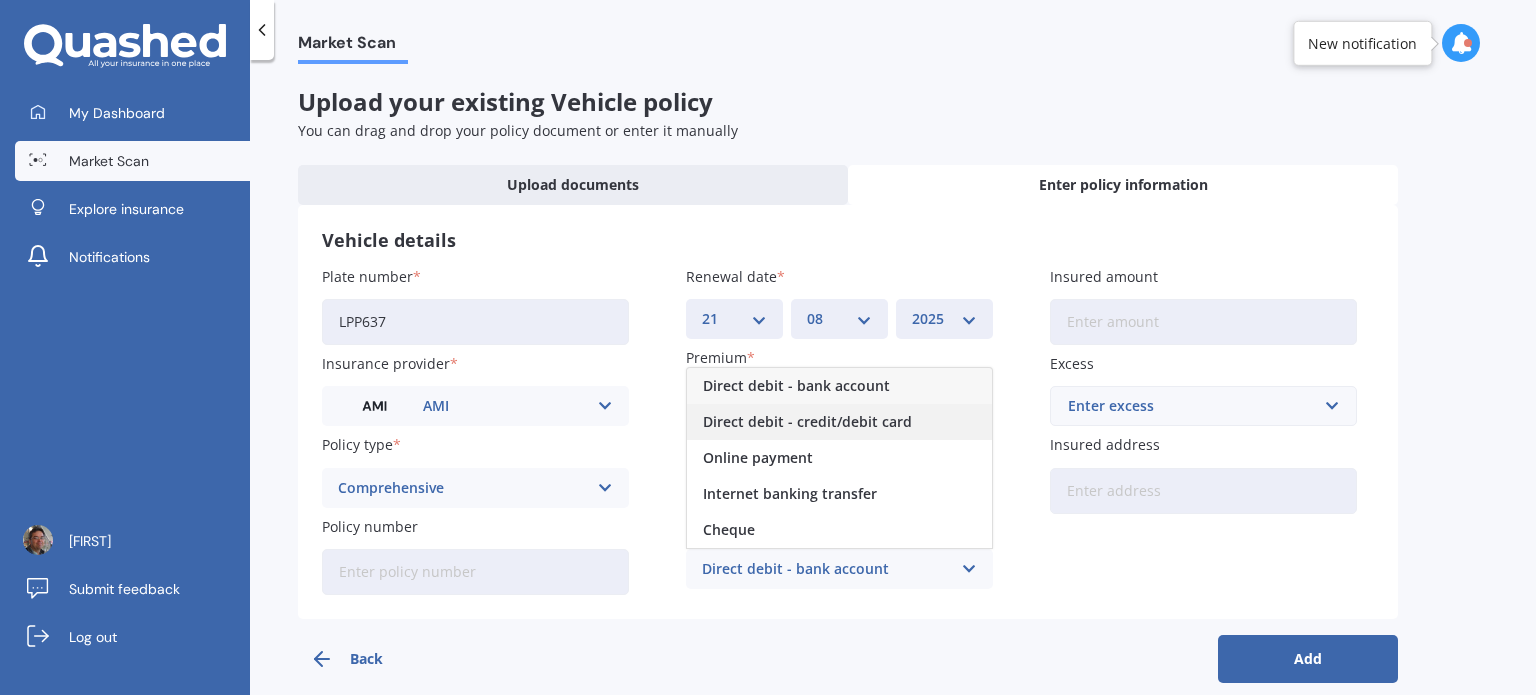 click on "Direct debit - credit/debit card" at bounding box center (807, 422) 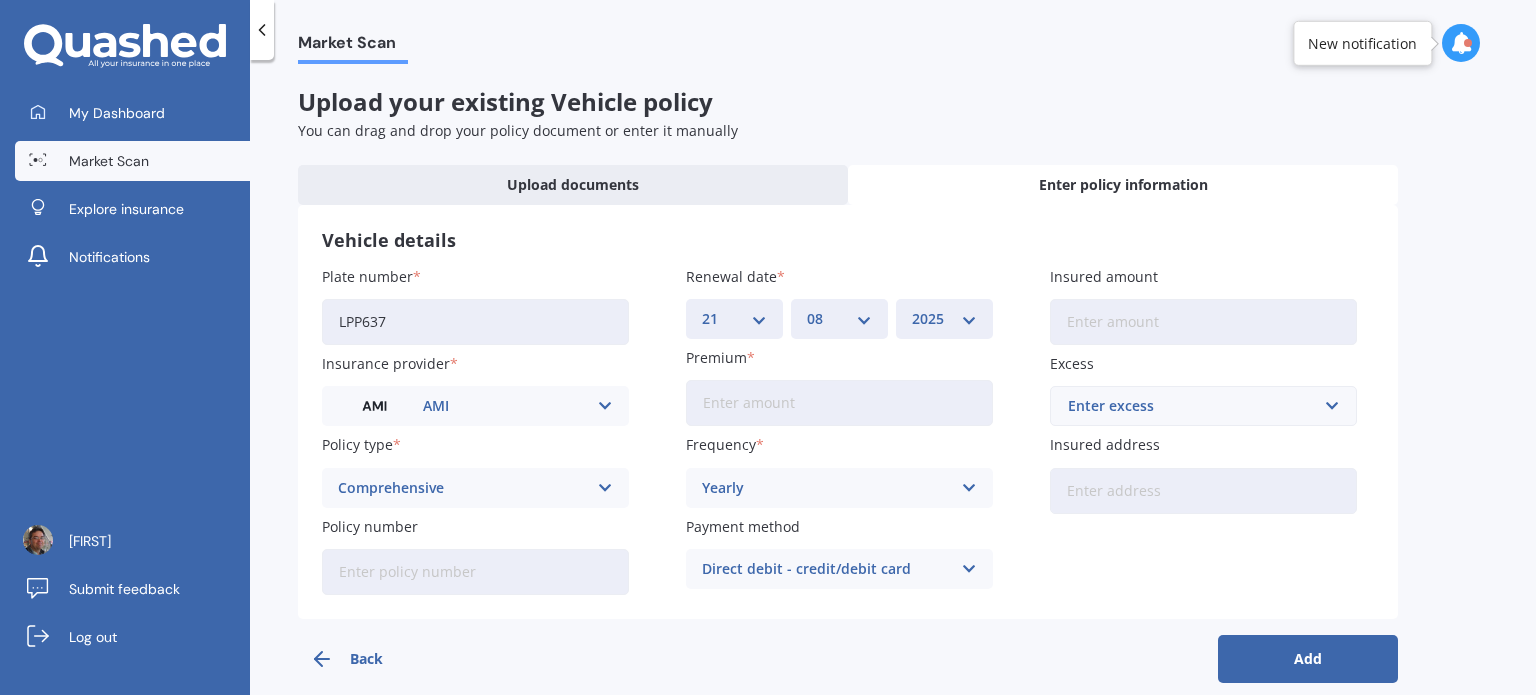 click on "Insured amount" at bounding box center [1203, 322] 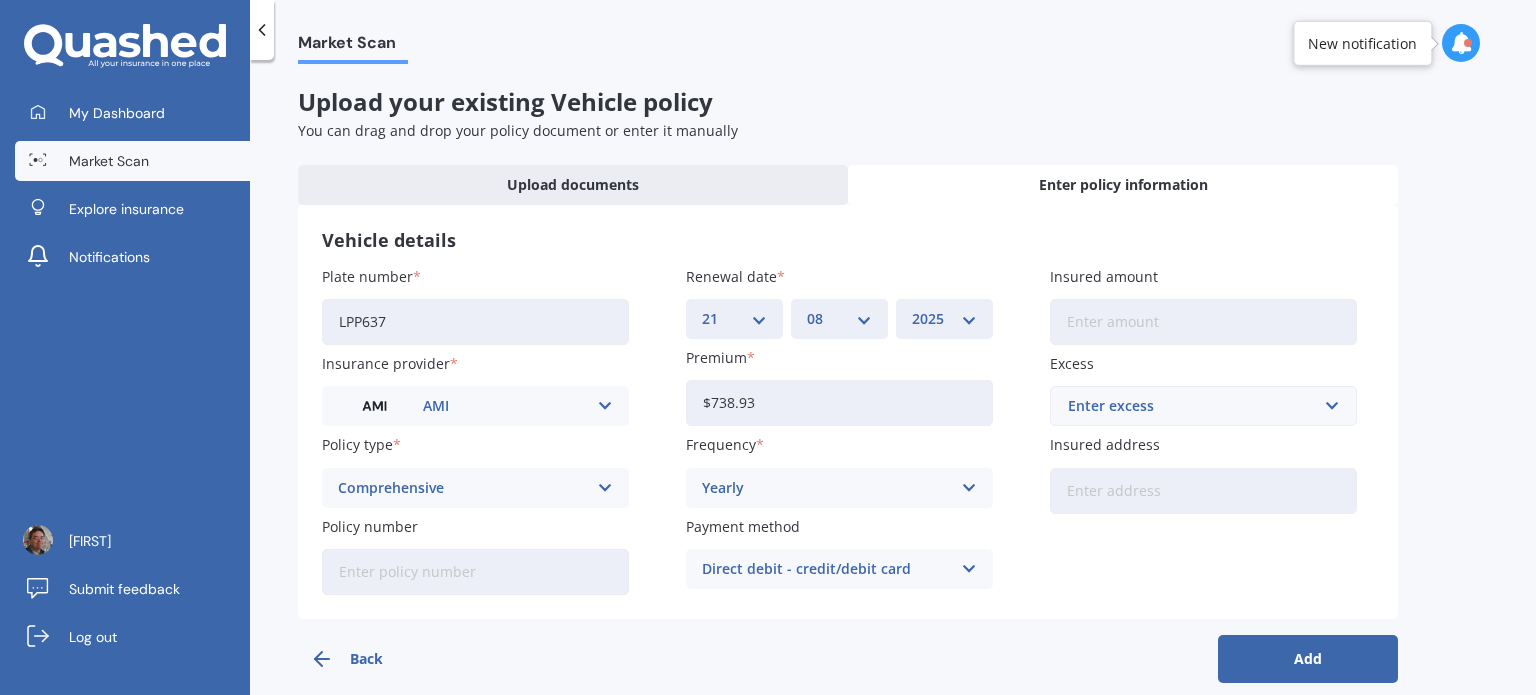 type on "$738.93" 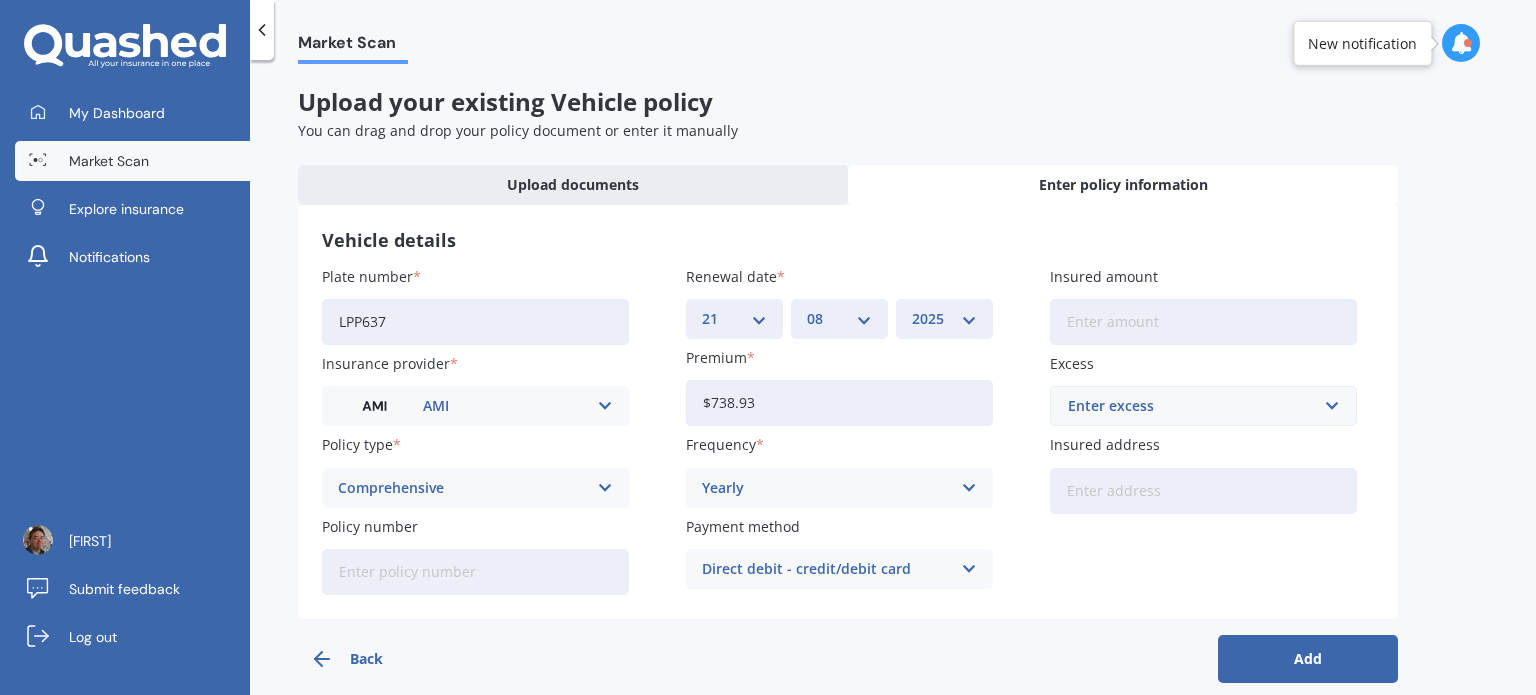 click on "Insured amount" at bounding box center (1203, 322) 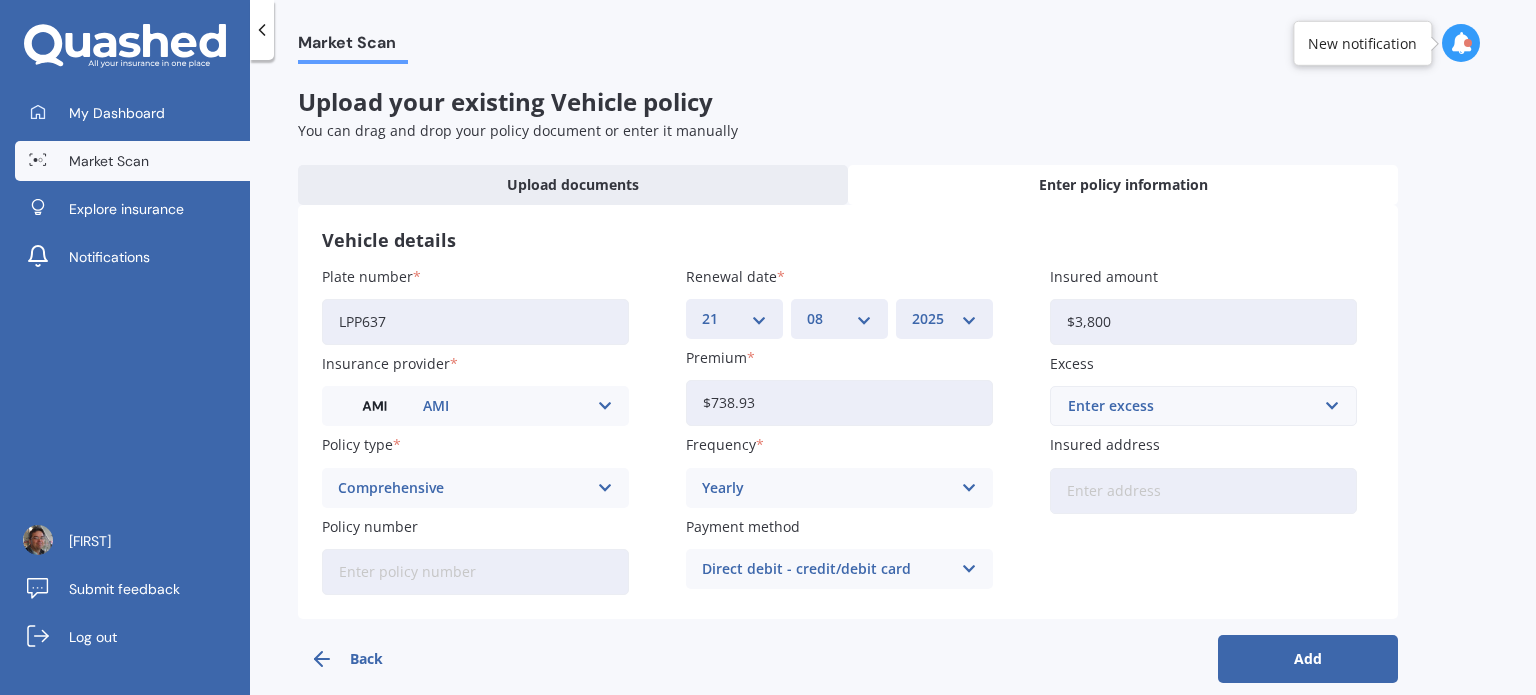 type on "$3,800" 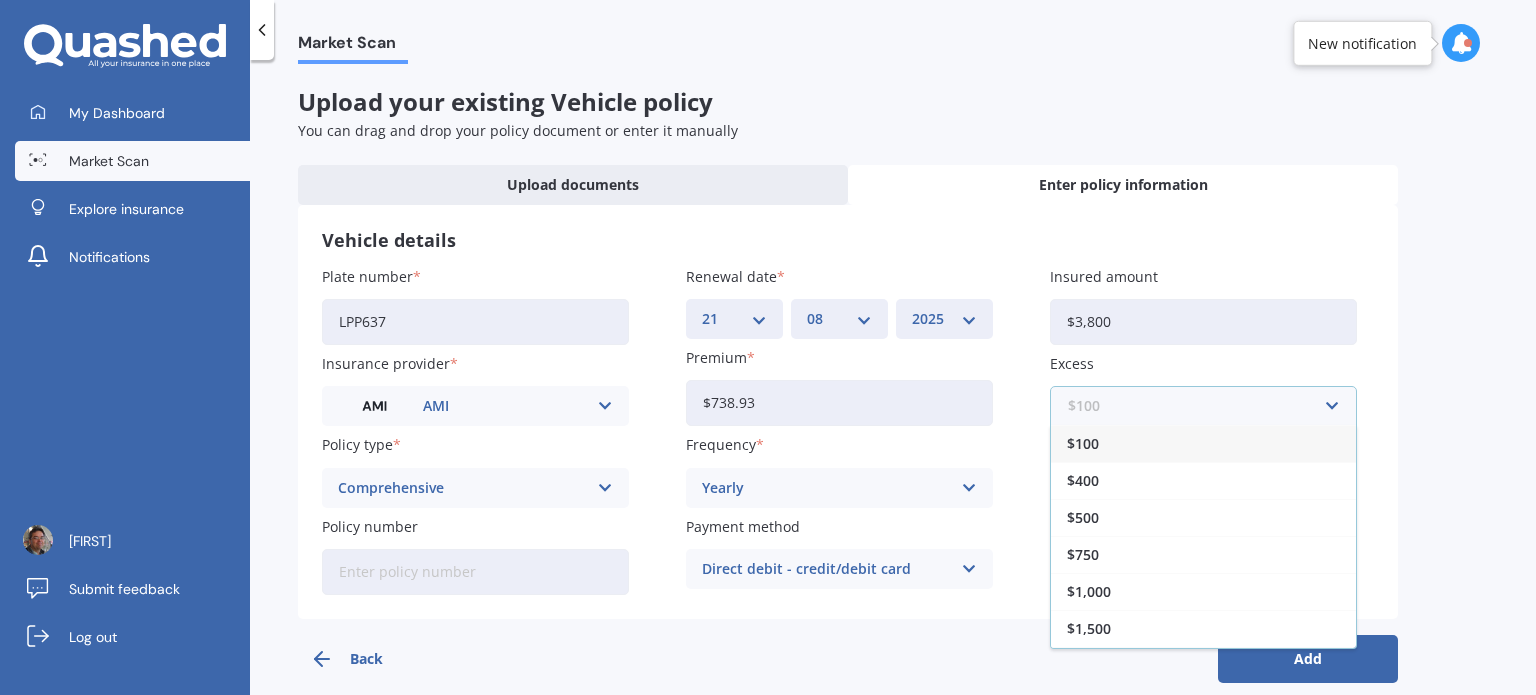 click at bounding box center [1196, 406] 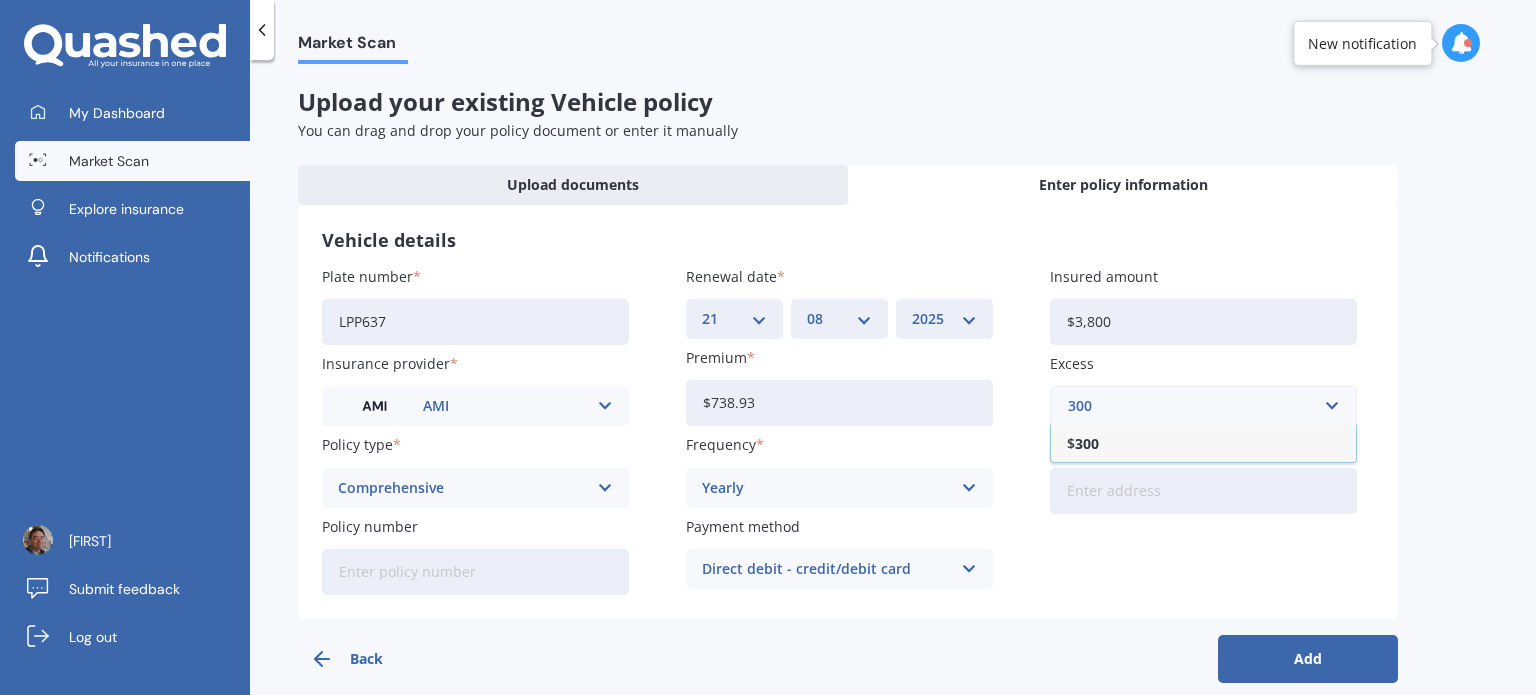 type on "300" 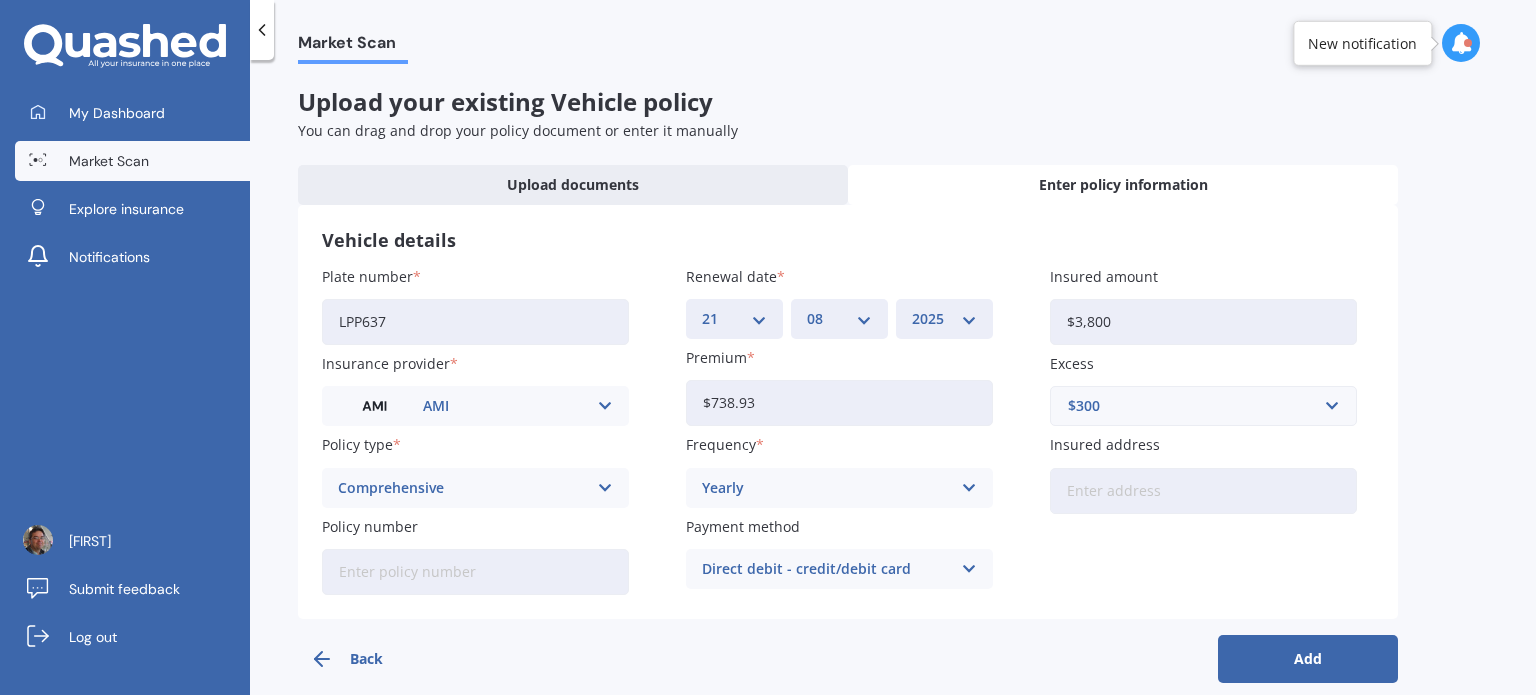 click on "Vehicle details Plate number [PLATE] Insurance provider AMI AA AMI AMP ANZ ASB Aioi Nissay Dowa Ando Assurant Autosure BNZ Co-Operative Bank Cove FMG Initio Kiwibank Lantern Lumley MAS NAC NZI Other Provident SBS Star Insure State Swann TSB Tower Trade Me Insurance Vero Westpac YOUI Policy type Comprehensive Third Party Third Party, Fire & Theft Comprehensive Policy number Renewal date DD 01 02 03 04 05 06 07 08 09 10 11 12 13 14 15 16 17 18 19 20 21 22 23 24 25 26 27 28 29 30 31 MM 01 02 03 04 05 06 07 08 09 10 11 12 YYYY 2027 2026 2025 2024 2023 2022 2021 2020 2019 2018 2017 2016 2015 2014 2013 2012 2011 2010 2009 2008 2007 2006 2005 2004 2003 2002 2001 2000 1999 1998 1997 1996 1995 1994 1993 1992 1991 1990 1989 1988 1987 1986 1985 1984 1983 1982 1981 1980 1979 1978 1977 1976 1975 1974 1973 1972 1971 1970 1969 1968 1967 1966 1965 1964 1963 1962 1961 1960 1959 1958 1957 1956 1955 1954 1953 1952 1951 1950 1949 1948 1947 1946 1945 1944 1943 1942 1941 1940 1939 1938 1937 1936 1935 1934 1933 1932 1931 1930 1929" at bounding box center [848, 412] 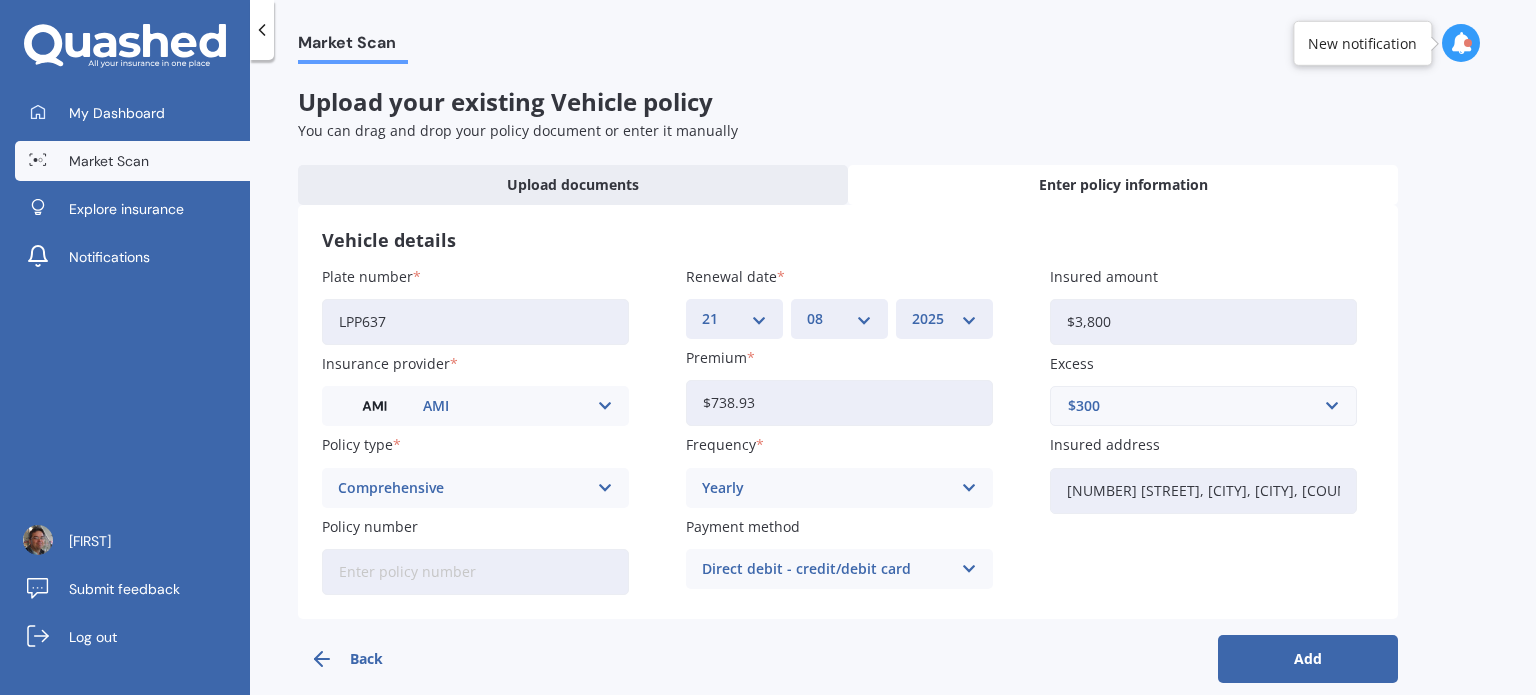 type on "[NUMBER] [STREET], [CITY], [CITY], [COUNTRY]" 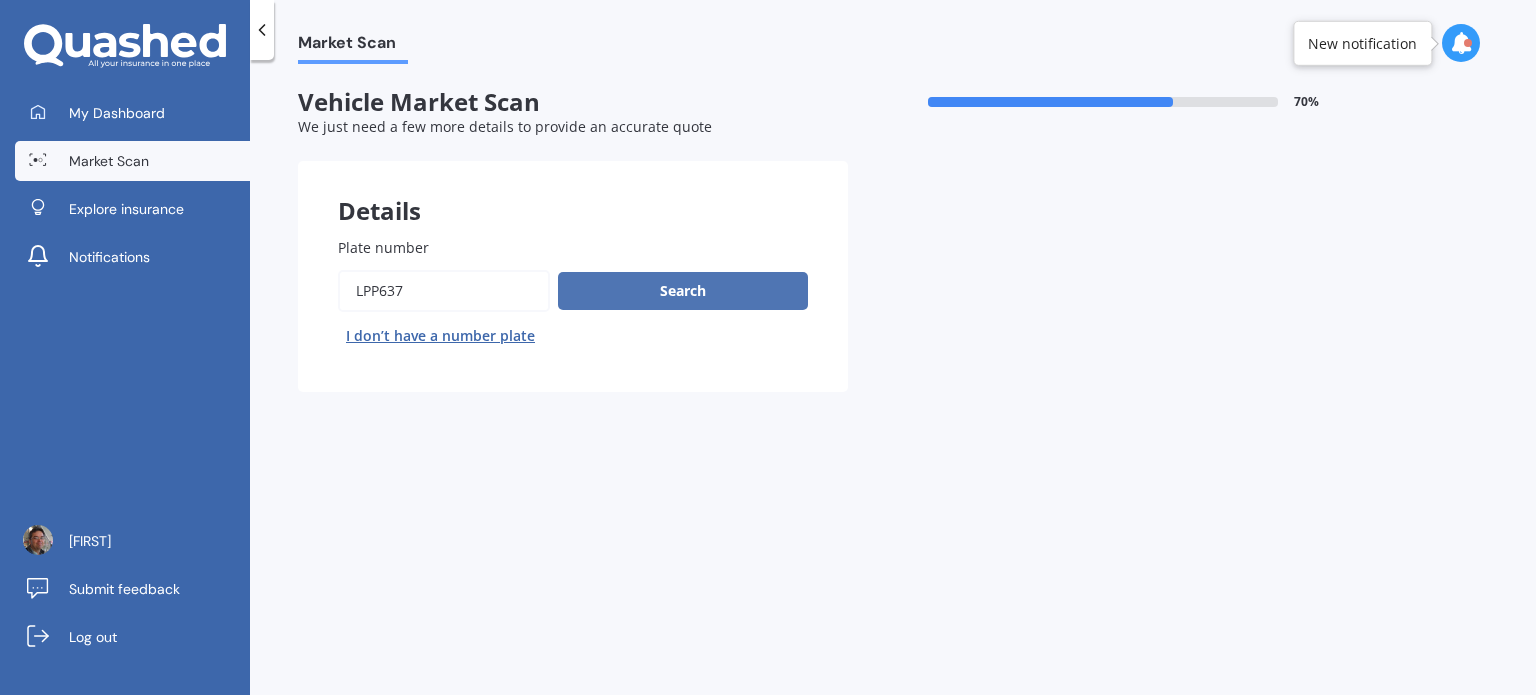 click on "Search" at bounding box center (683, 291) 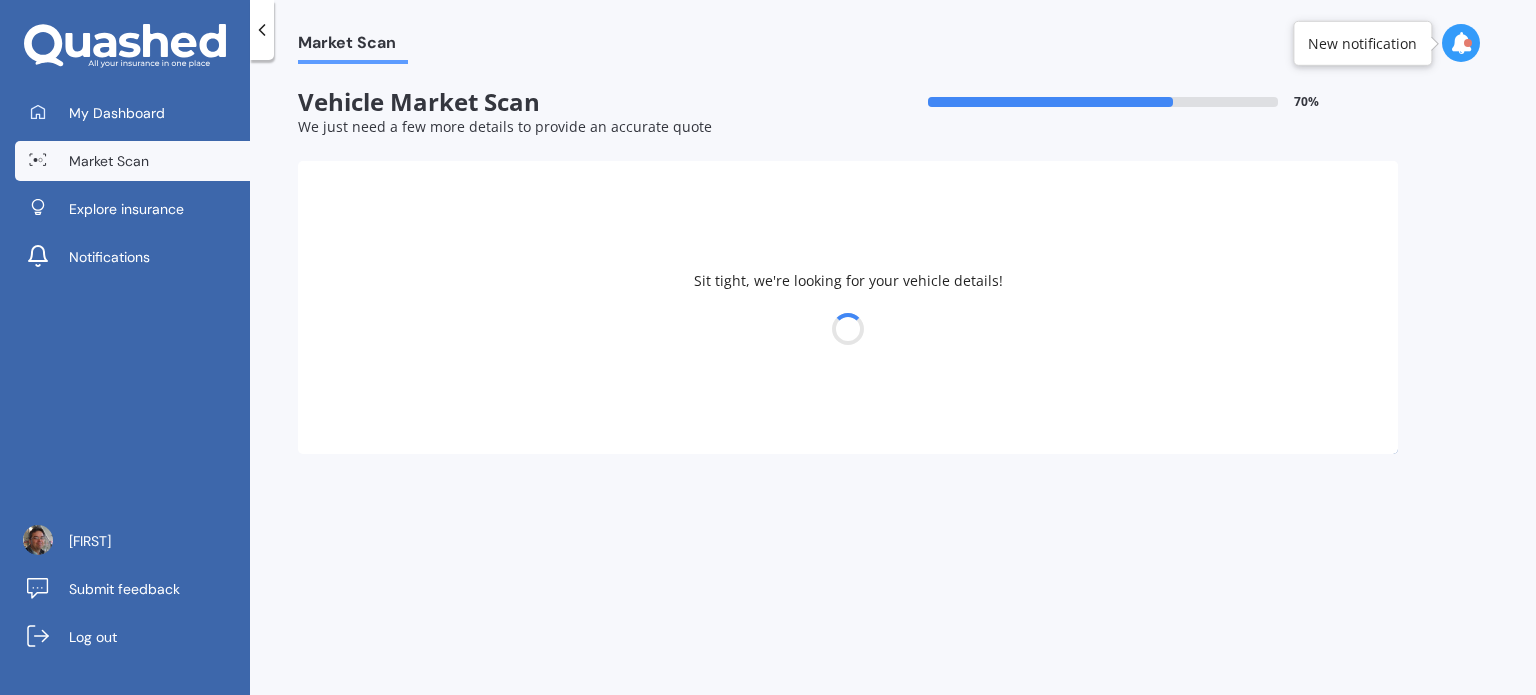 select on "NISSAN" 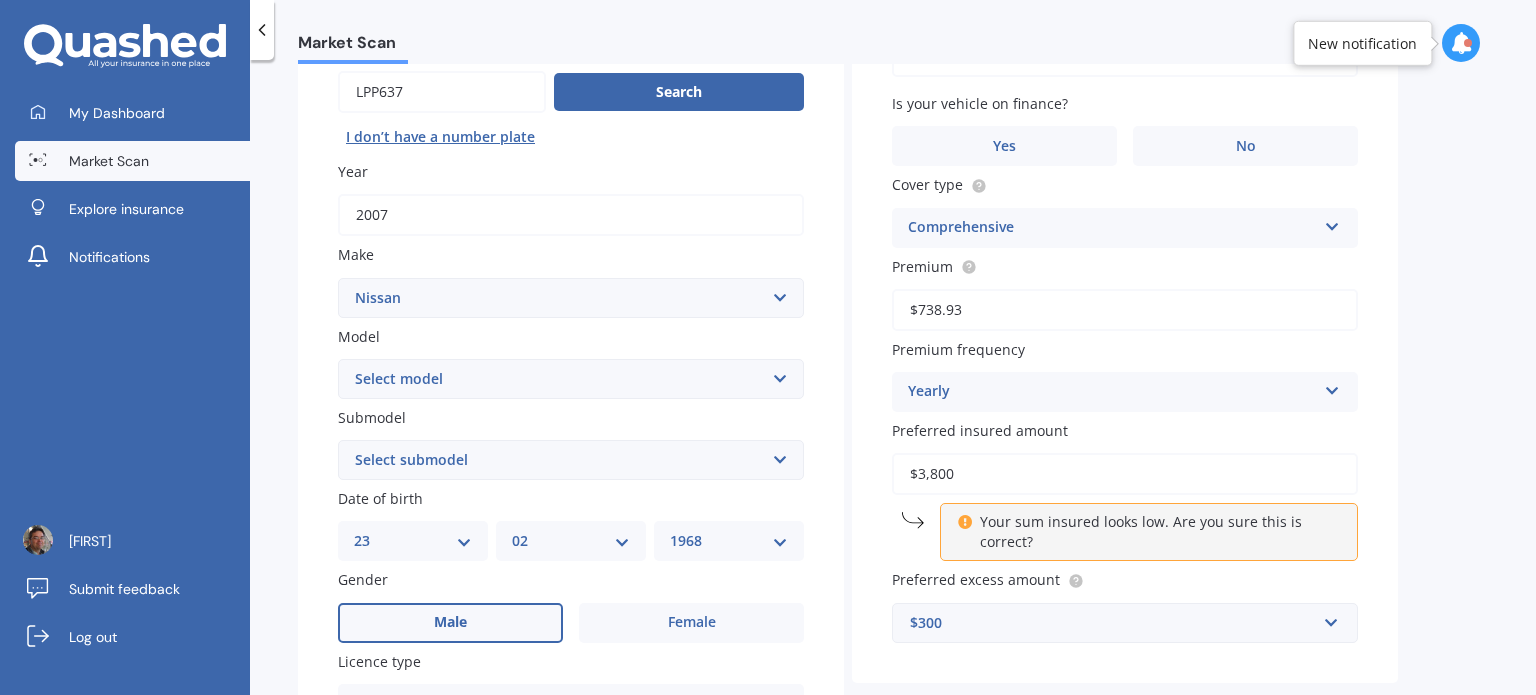 scroll, scrollTop: 200, scrollLeft: 0, axis: vertical 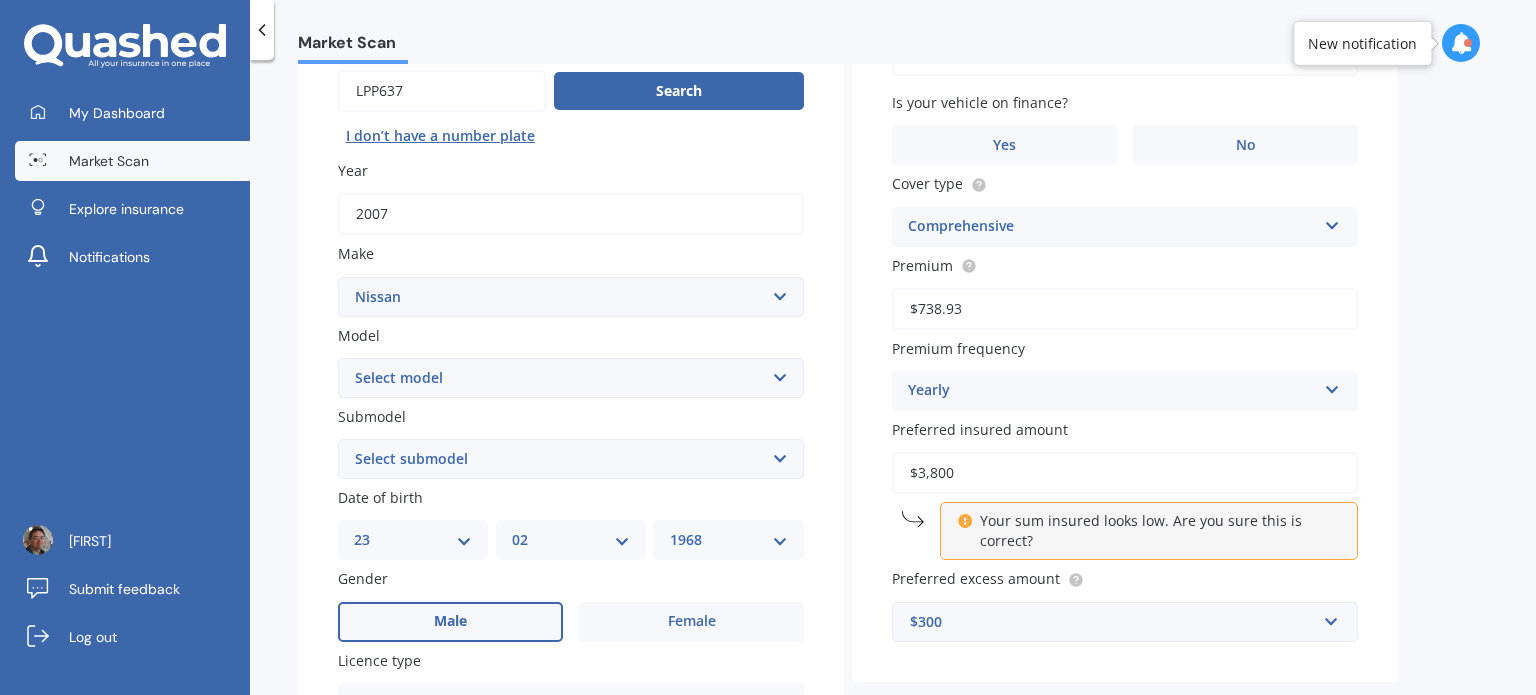 click on "Select submodel (All)" at bounding box center (571, 459) 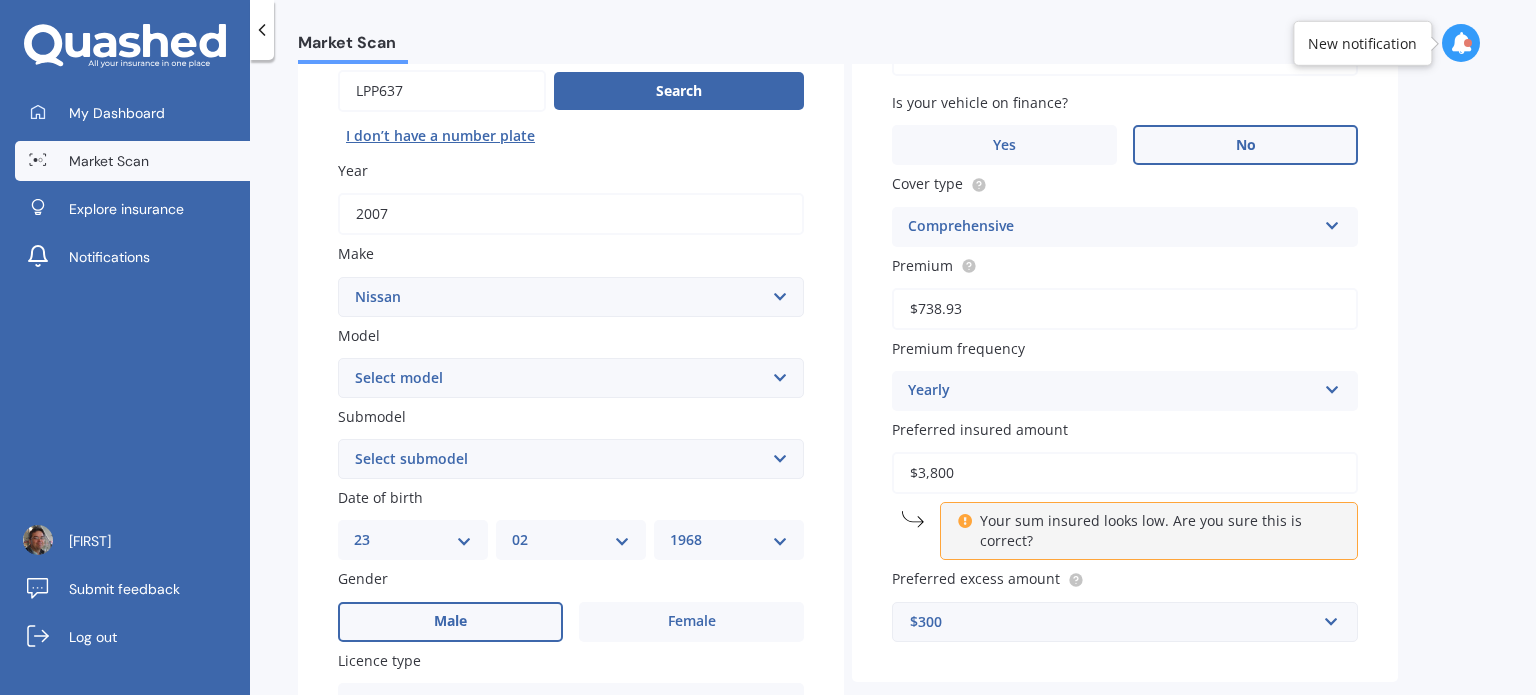 click on "No" at bounding box center [1245, 145] 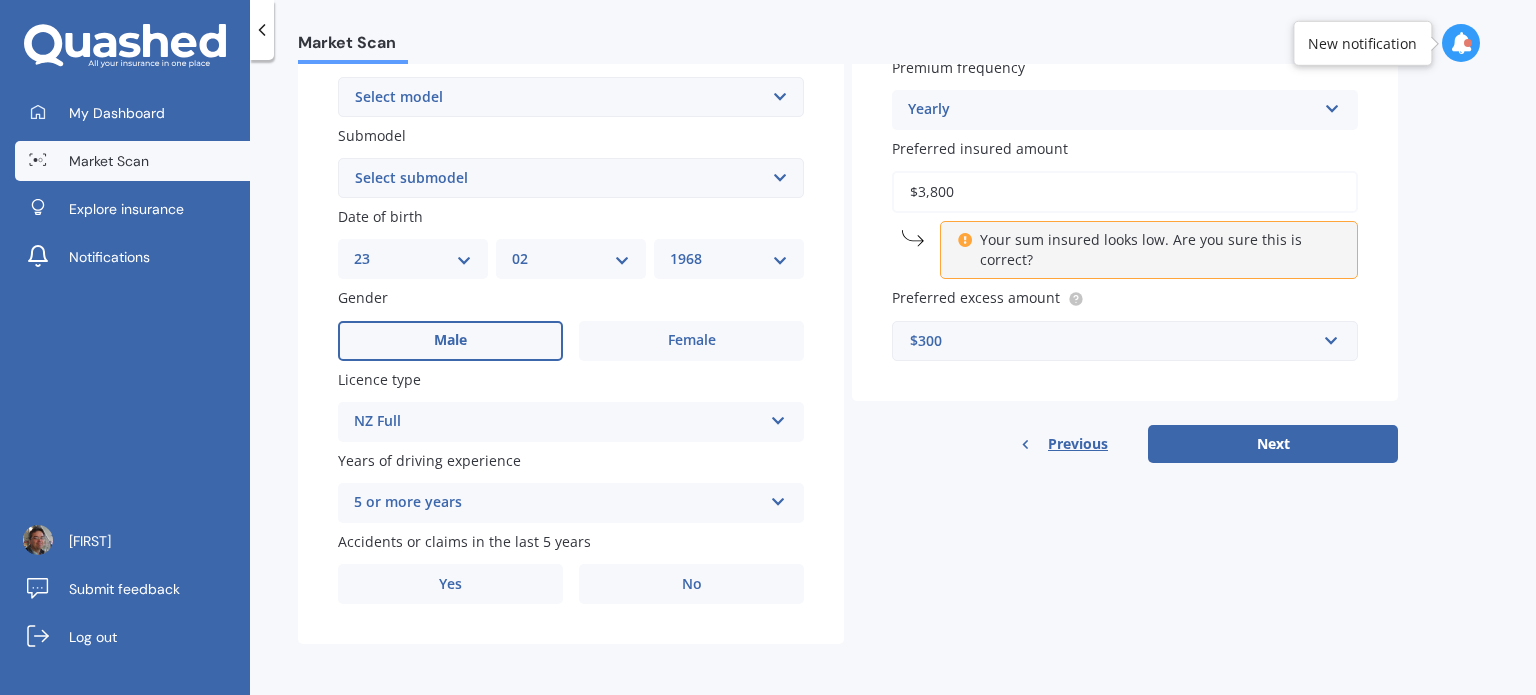 scroll, scrollTop: 482, scrollLeft: 0, axis: vertical 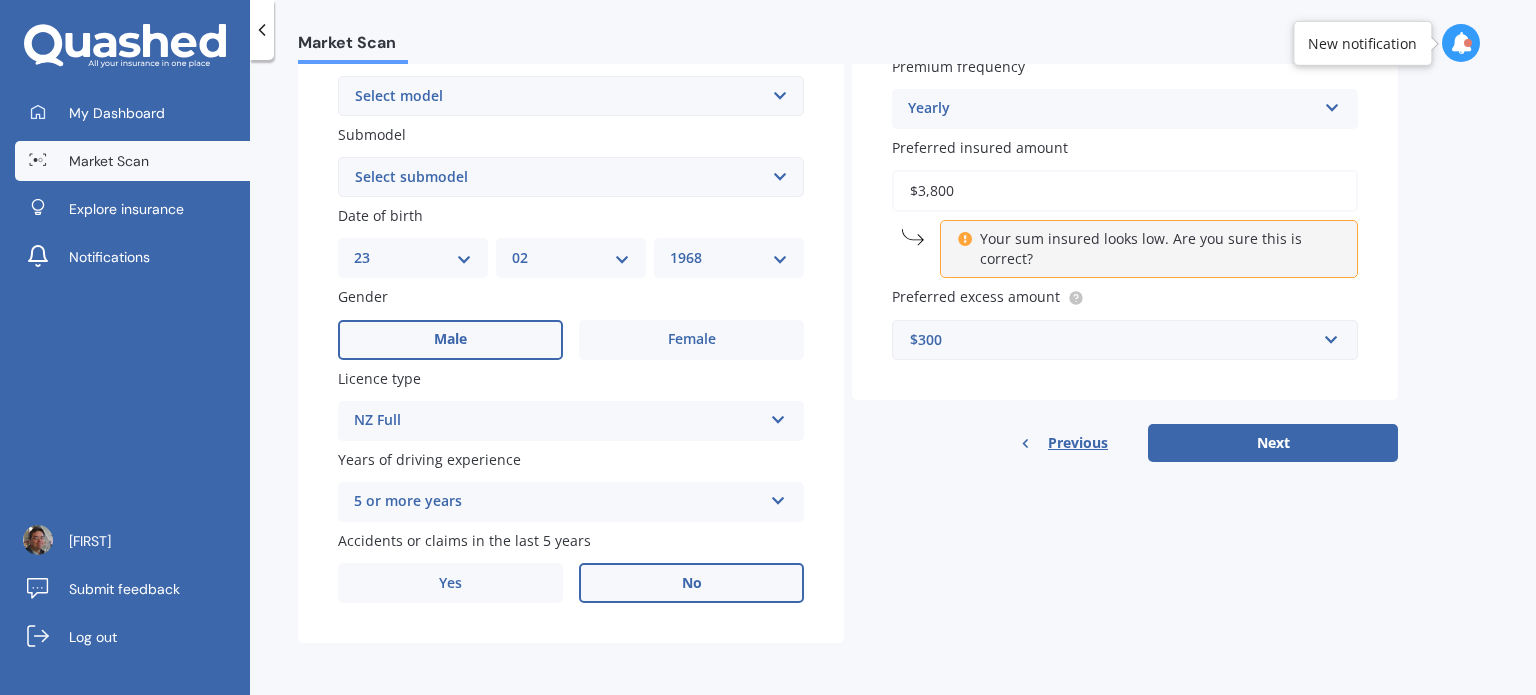 click on "No" at bounding box center [691, 583] 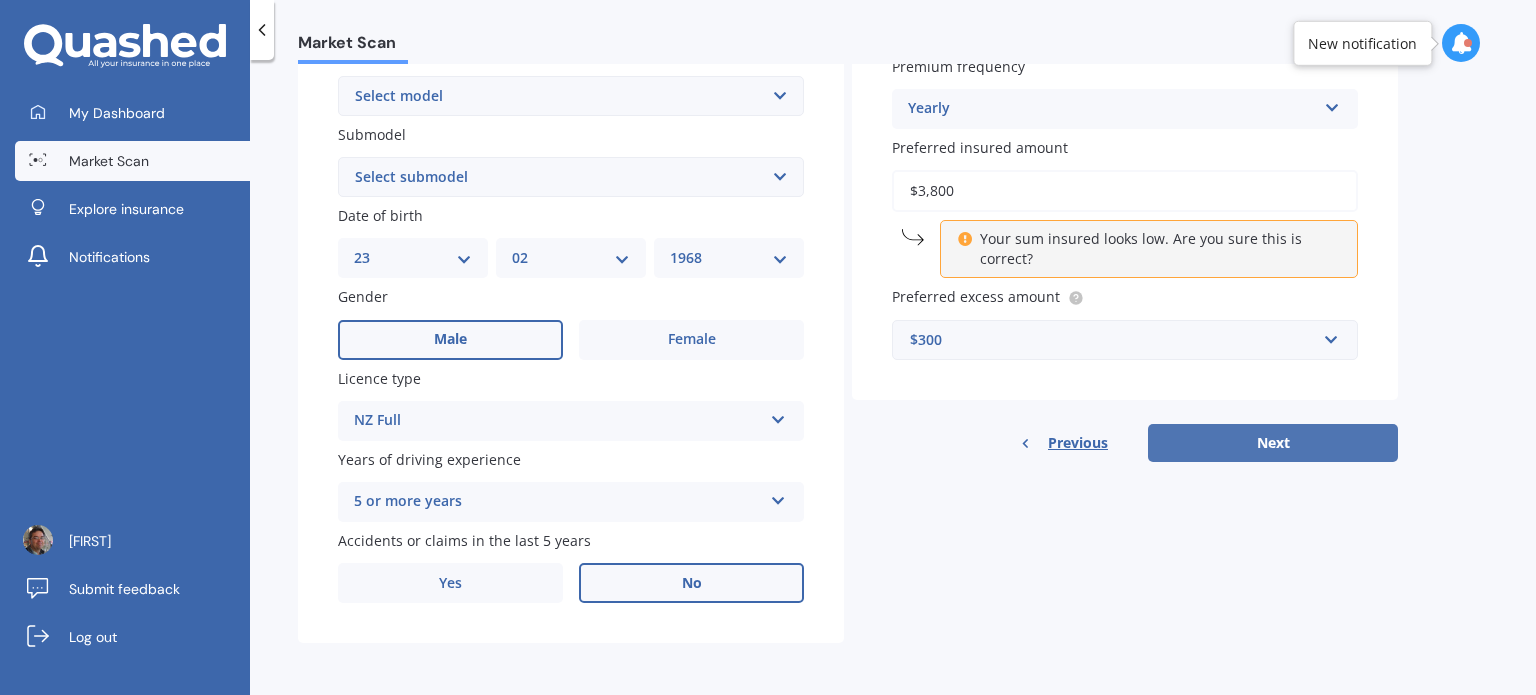 click on "Next" at bounding box center [1273, 443] 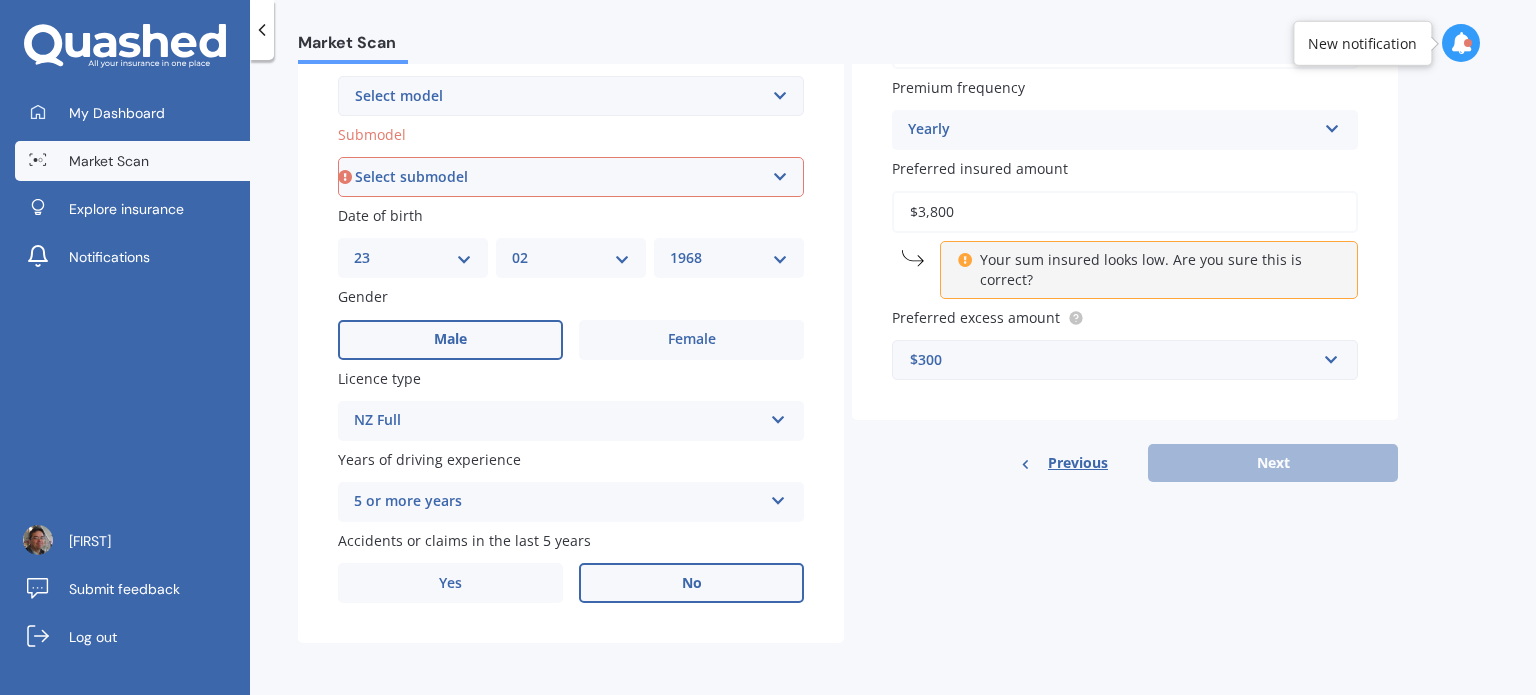 click on "Select submodel (All)" at bounding box center [571, 177] 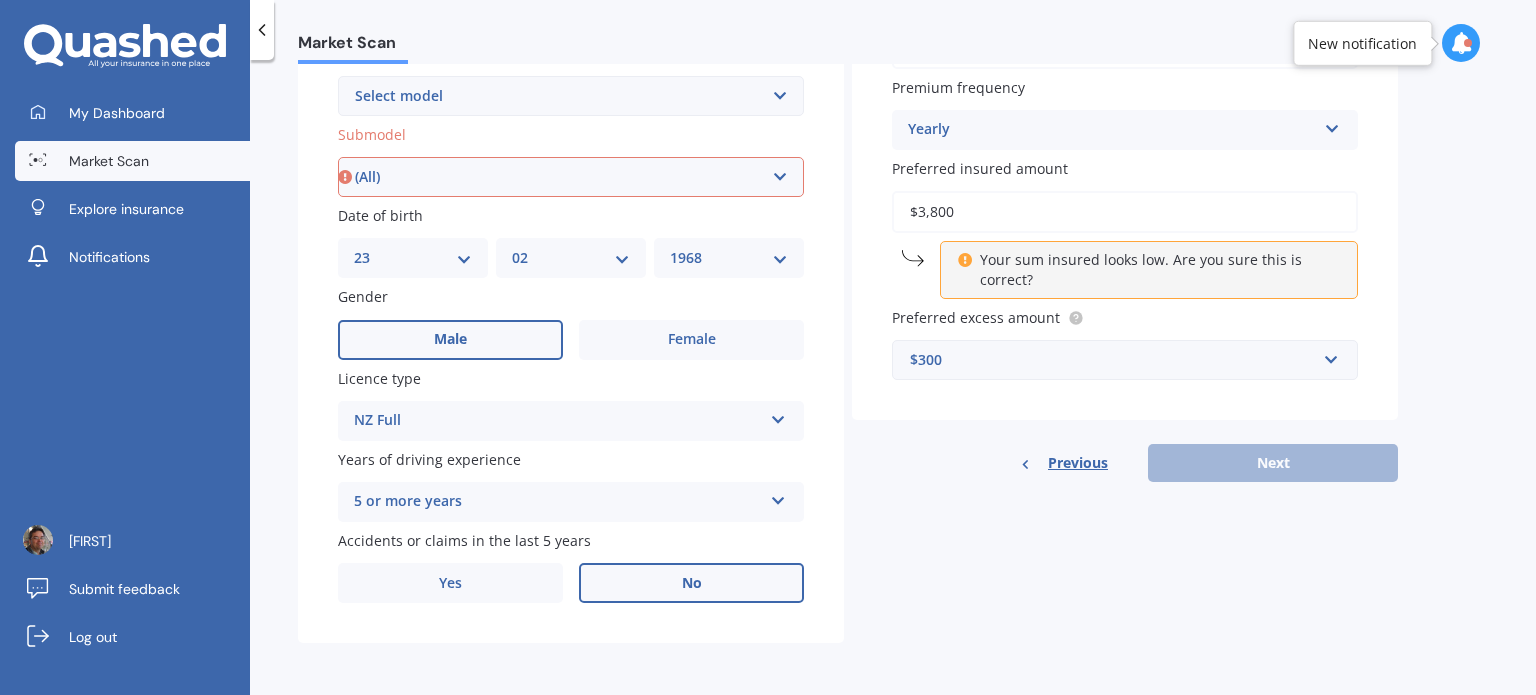 click on "Select submodel (All)" at bounding box center (571, 177) 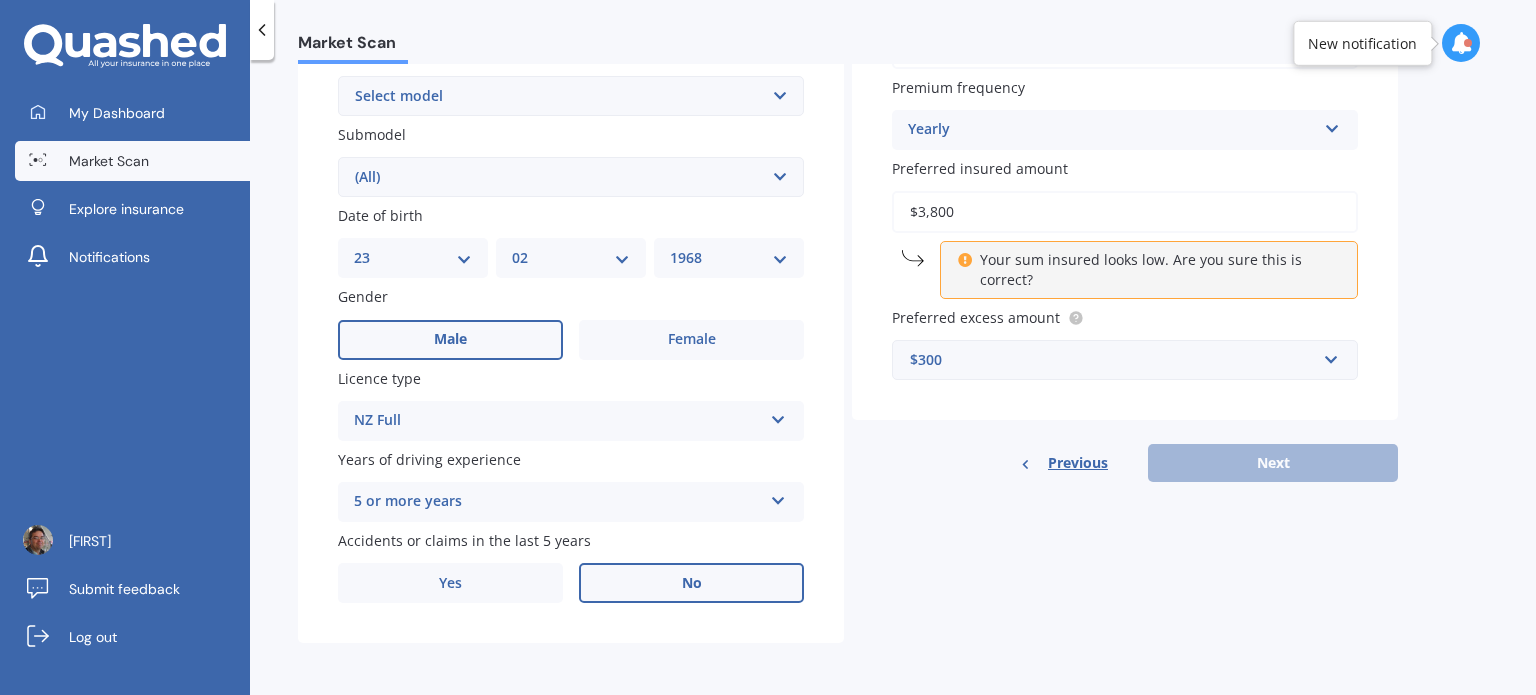 scroll, scrollTop: 136, scrollLeft: 0, axis: vertical 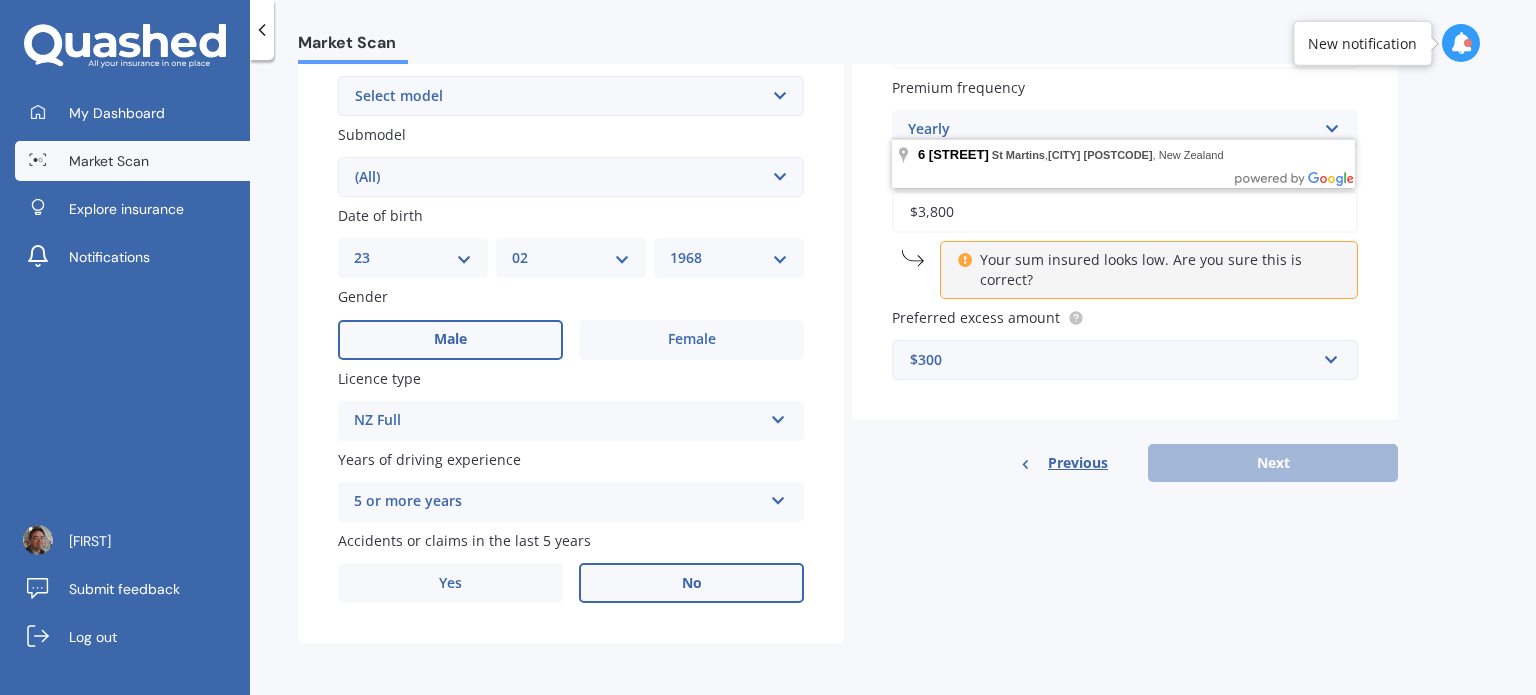 click on "Your sum insured looks low. Are you sure this is correct?" at bounding box center (1156, 270) 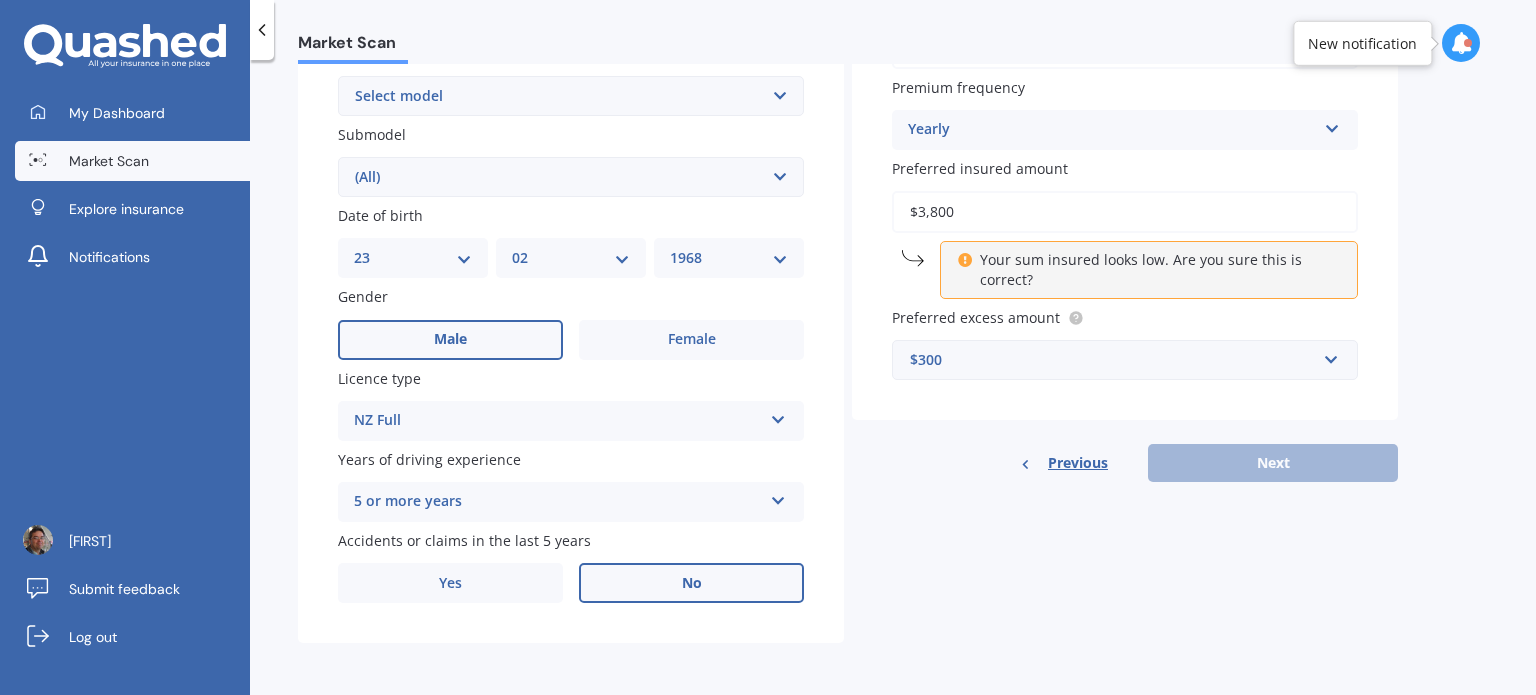 click on "Your sum insured looks low. Are you sure this is correct?" at bounding box center [1149, 270] 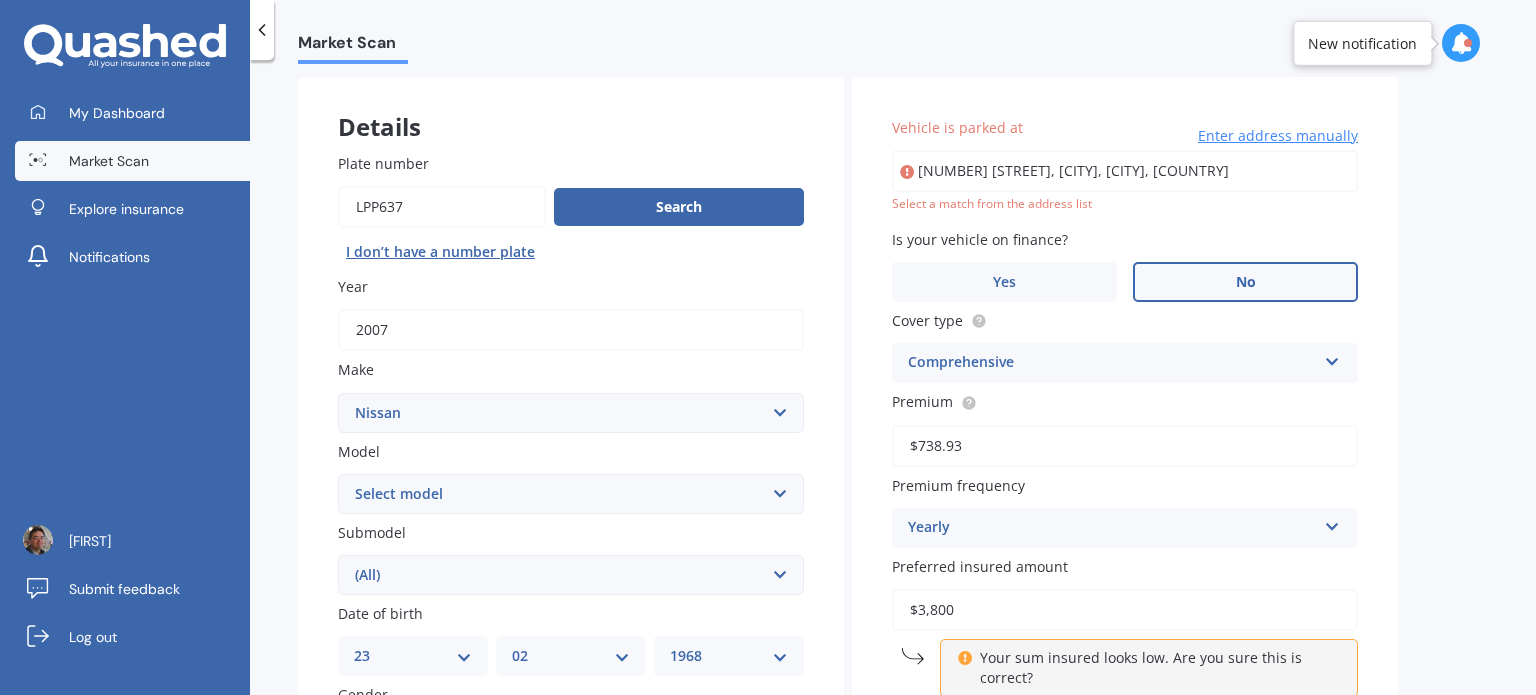 scroll, scrollTop: 83, scrollLeft: 0, axis: vertical 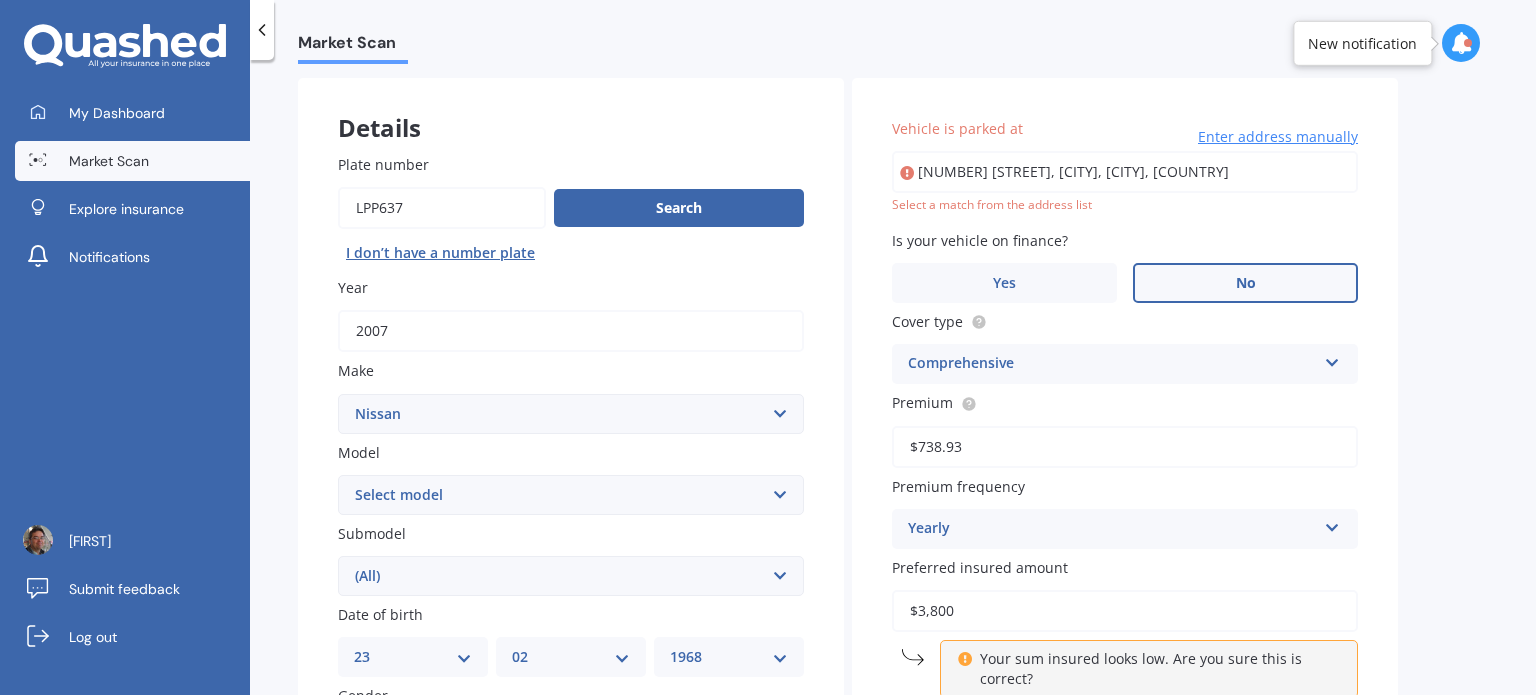 click on "[NUMBER] [STREET], [CITY], [CITY], [COUNTRY]" at bounding box center [1125, 172] 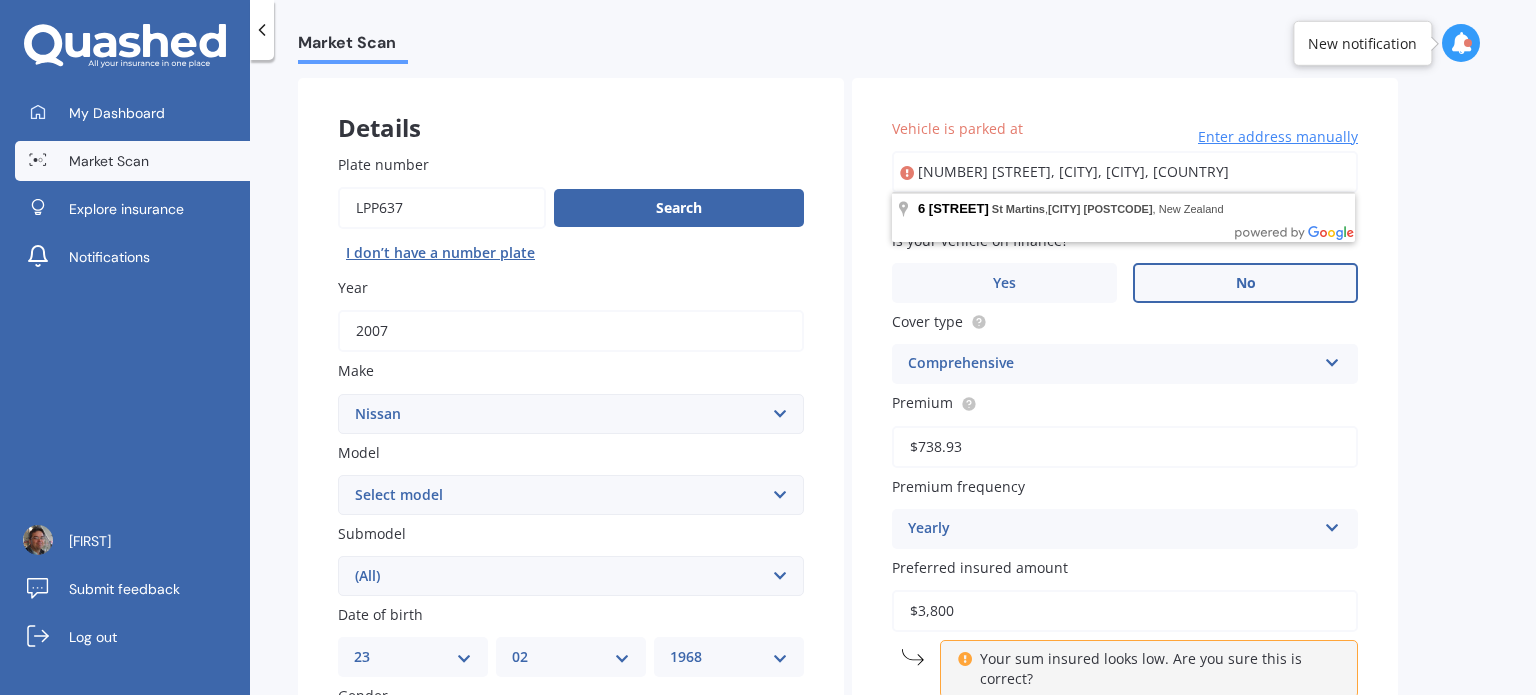 click on "[NUMBER] [STREET], [CITY], [CITY], [COUNTRY]" at bounding box center (1125, 172) 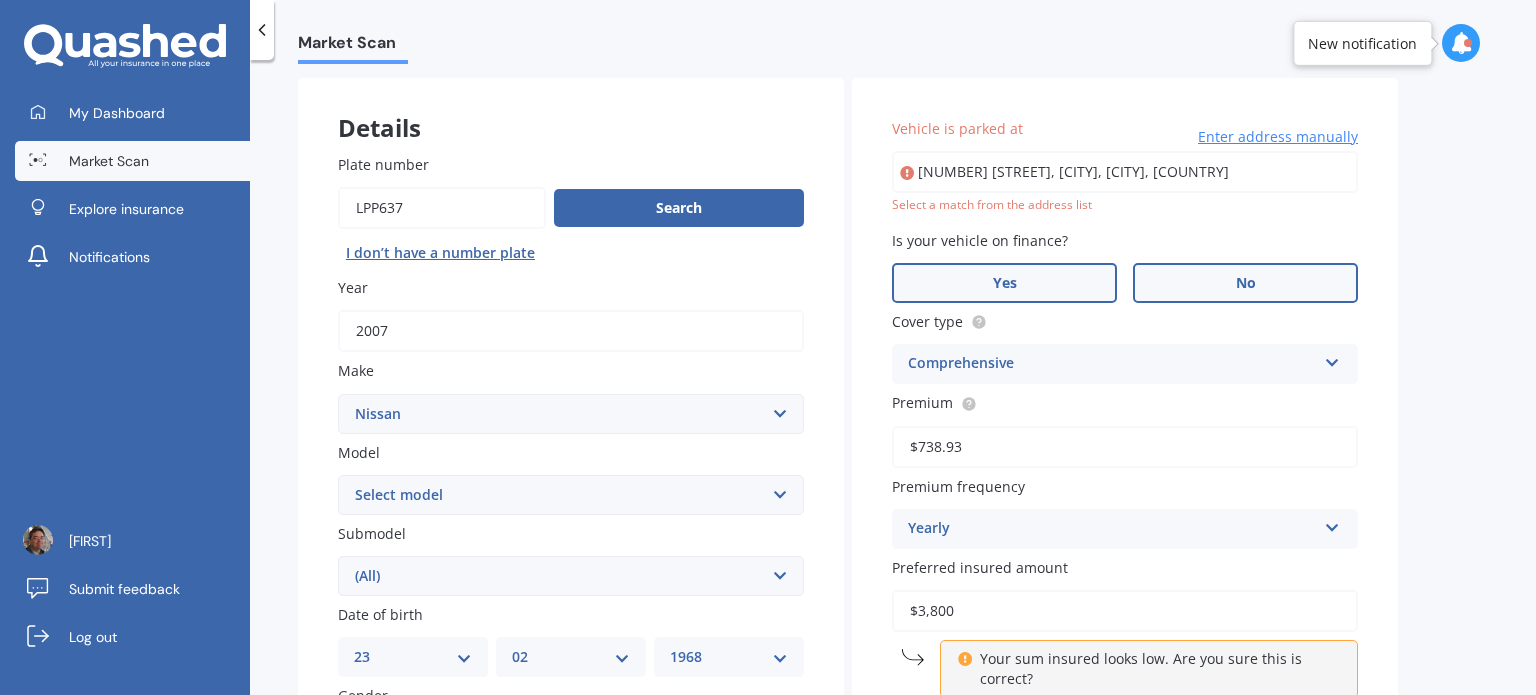 type on "[NUMBER] [STREET], [CITY], [CITY], [COUNTRY]" 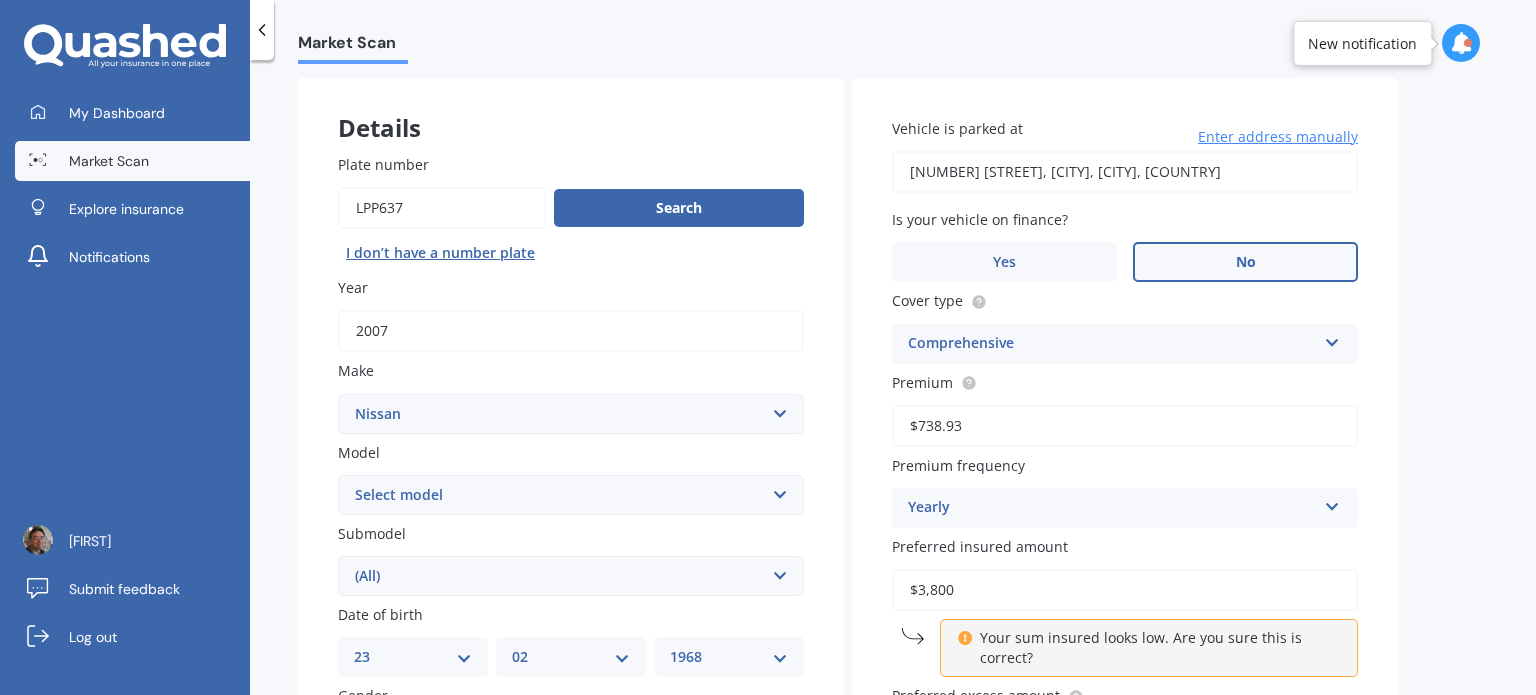 click on "No" at bounding box center [1245, 262] 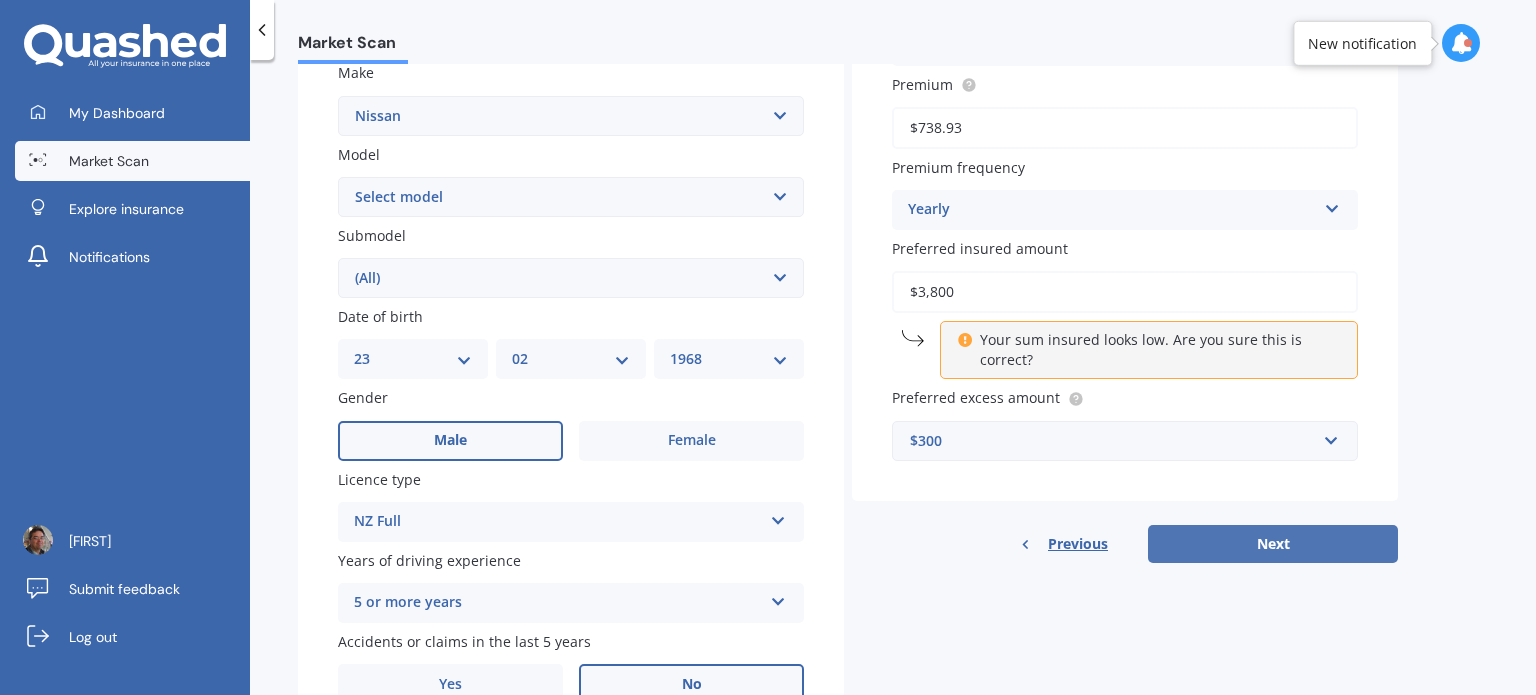 scroll, scrollTop: 382, scrollLeft: 0, axis: vertical 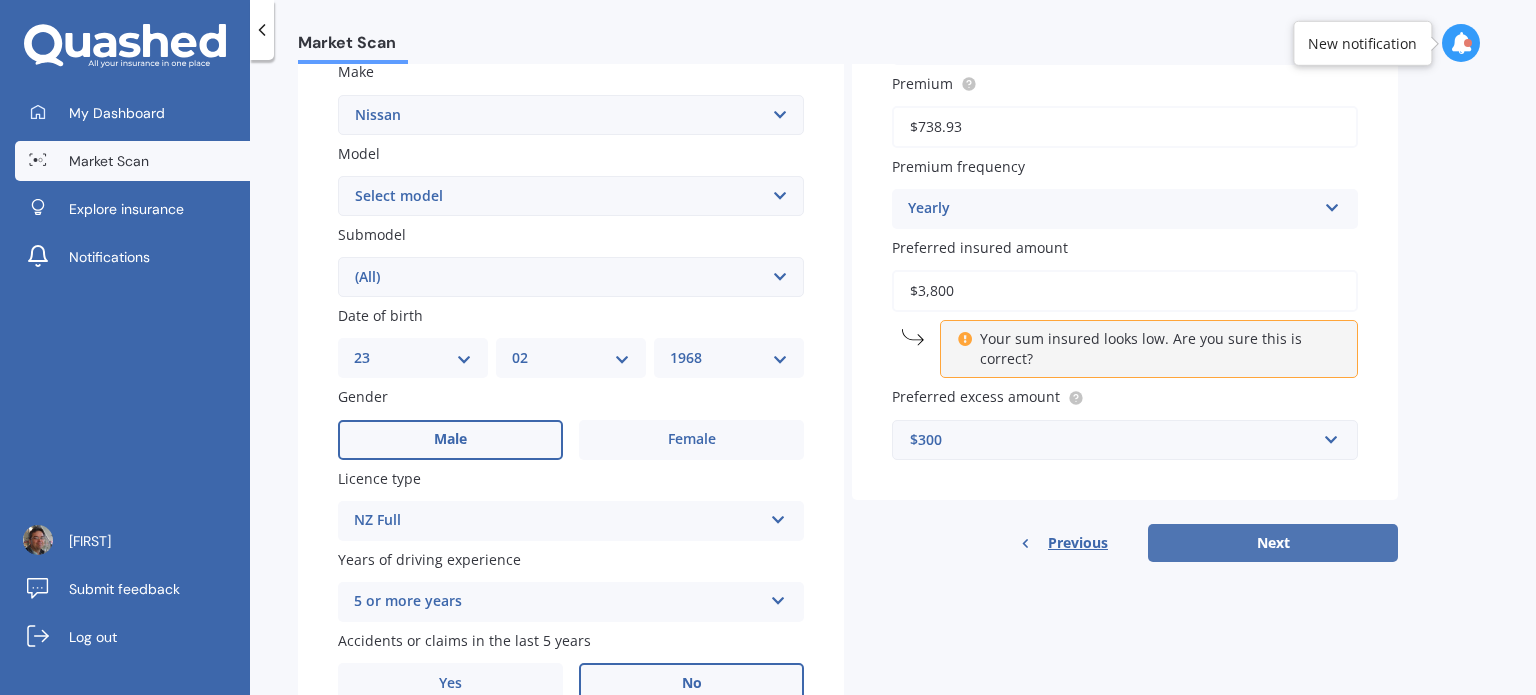 click on "Next" at bounding box center [1273, 543] 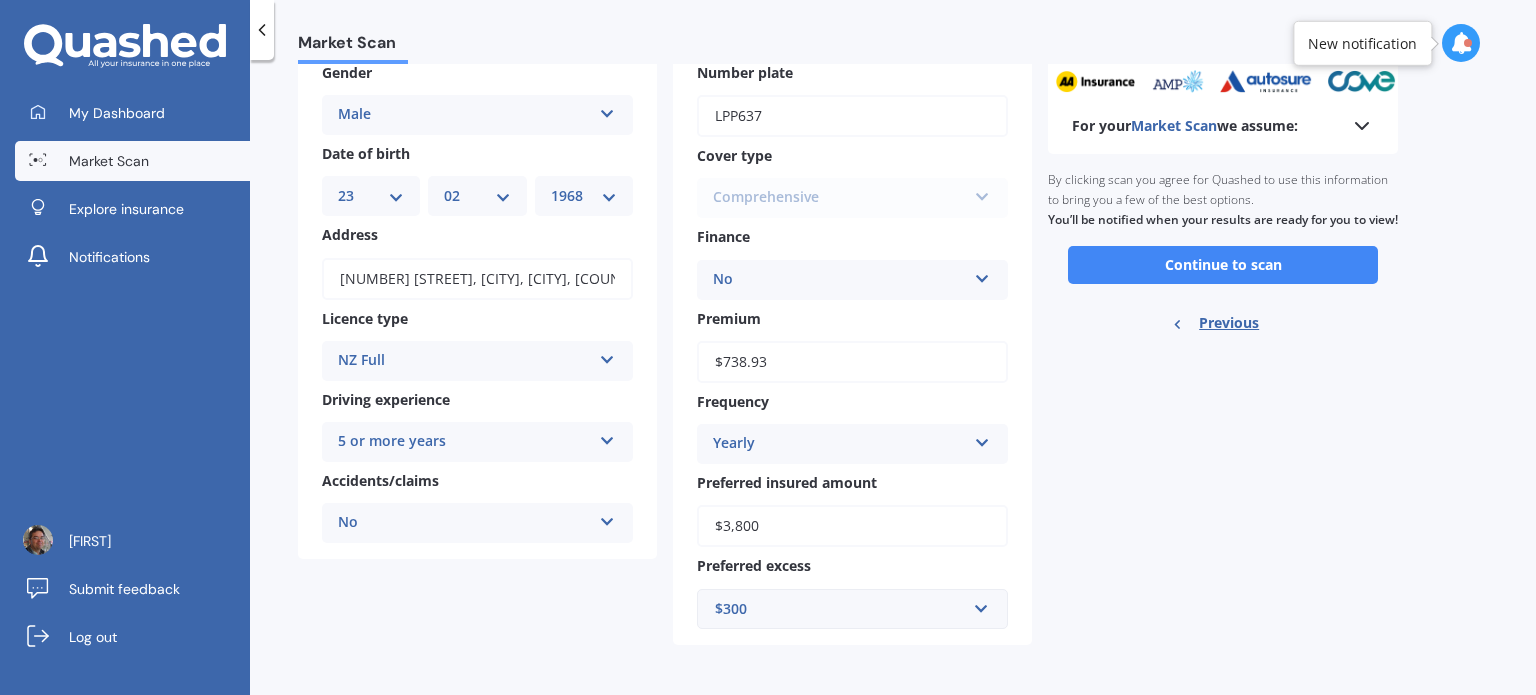 scroll, scrollTop: 0, scrollLeft: 0, axis: both 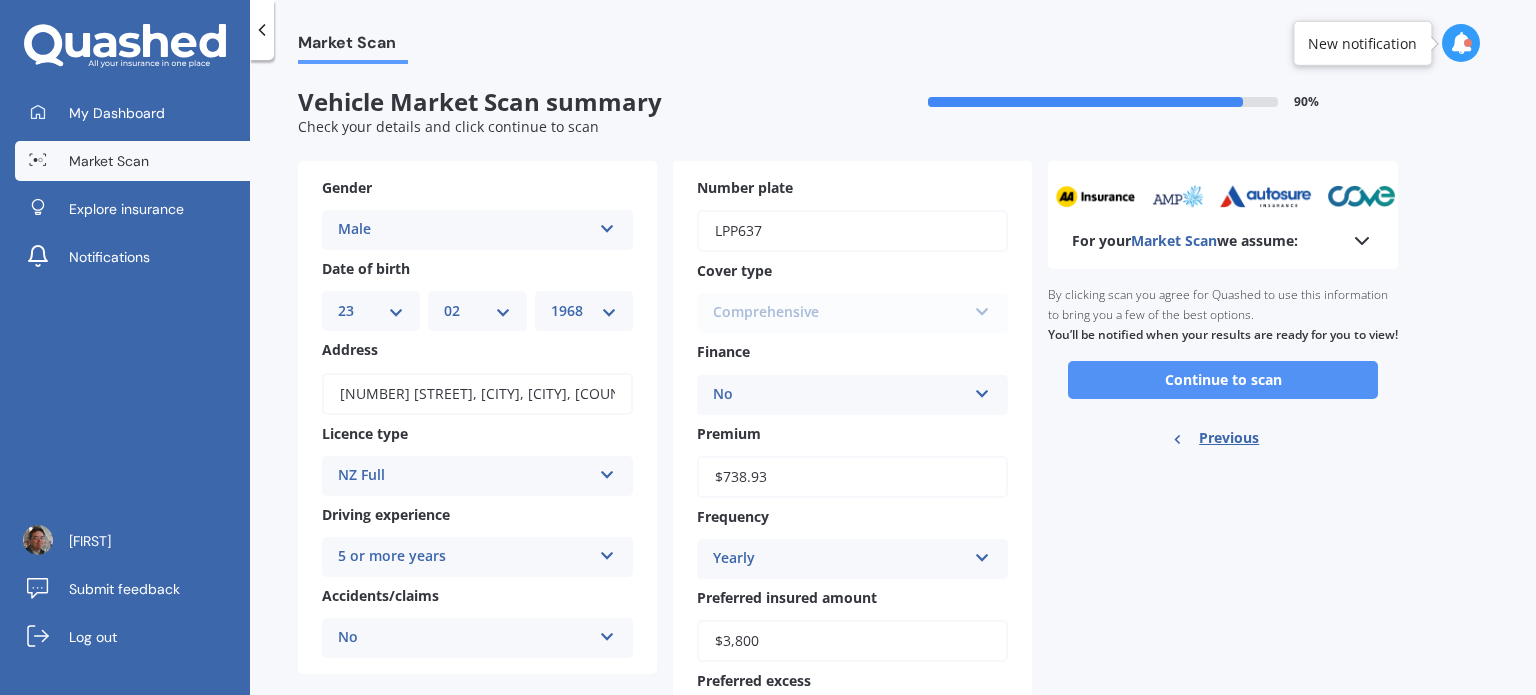 click on "Continue to scan" at bounding box center (1223, 380) 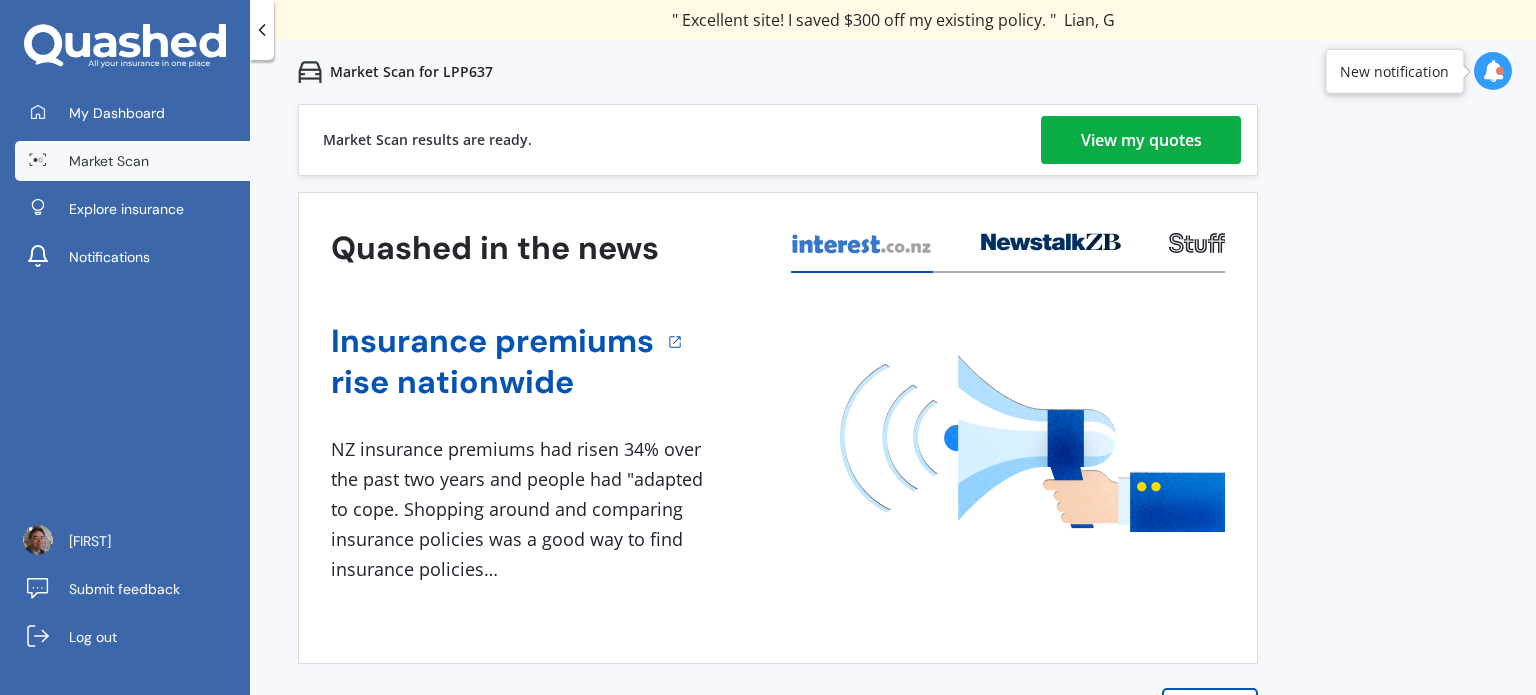 drag, startPoint x: 1300, startPoint y: 3, endPoint x: 1146, endPoint y: 145, distance: 209.47554 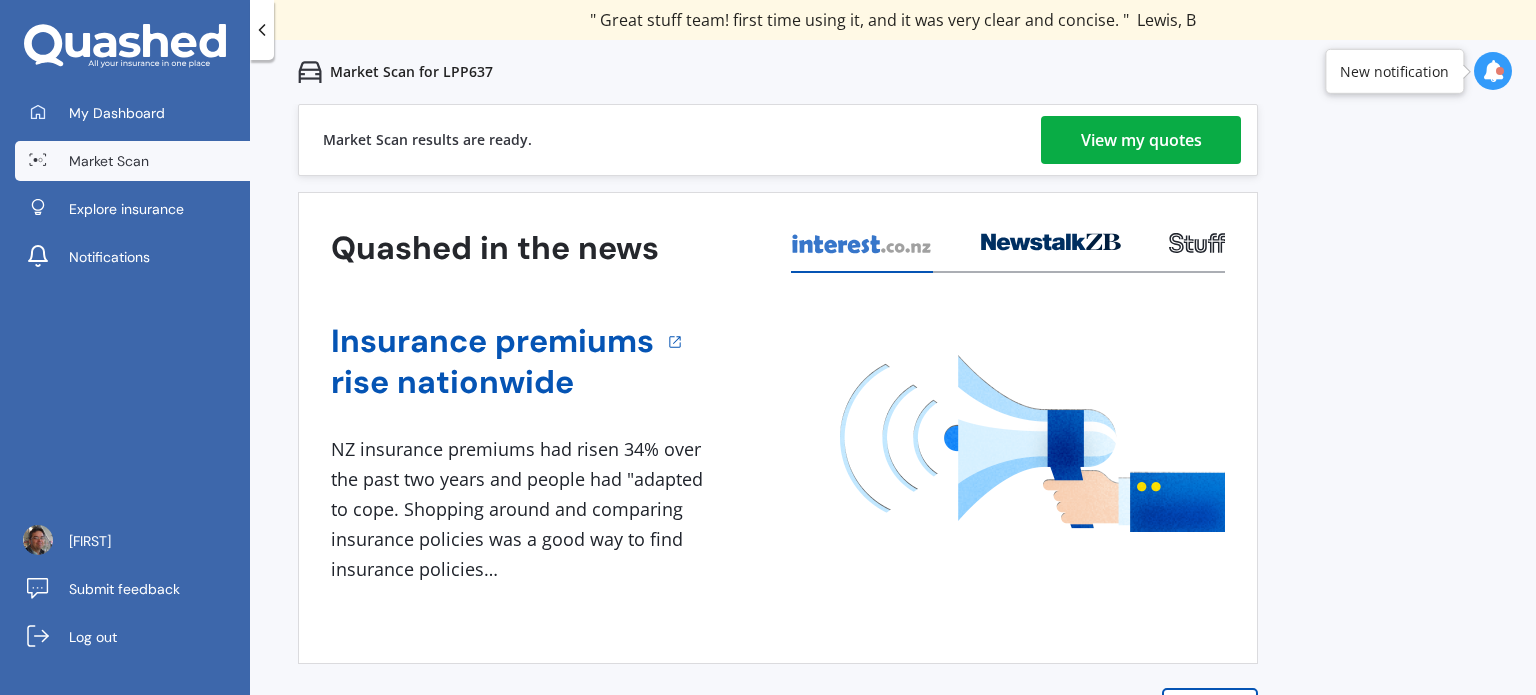click on "View my quotes" at bounding box center [1141, 140] 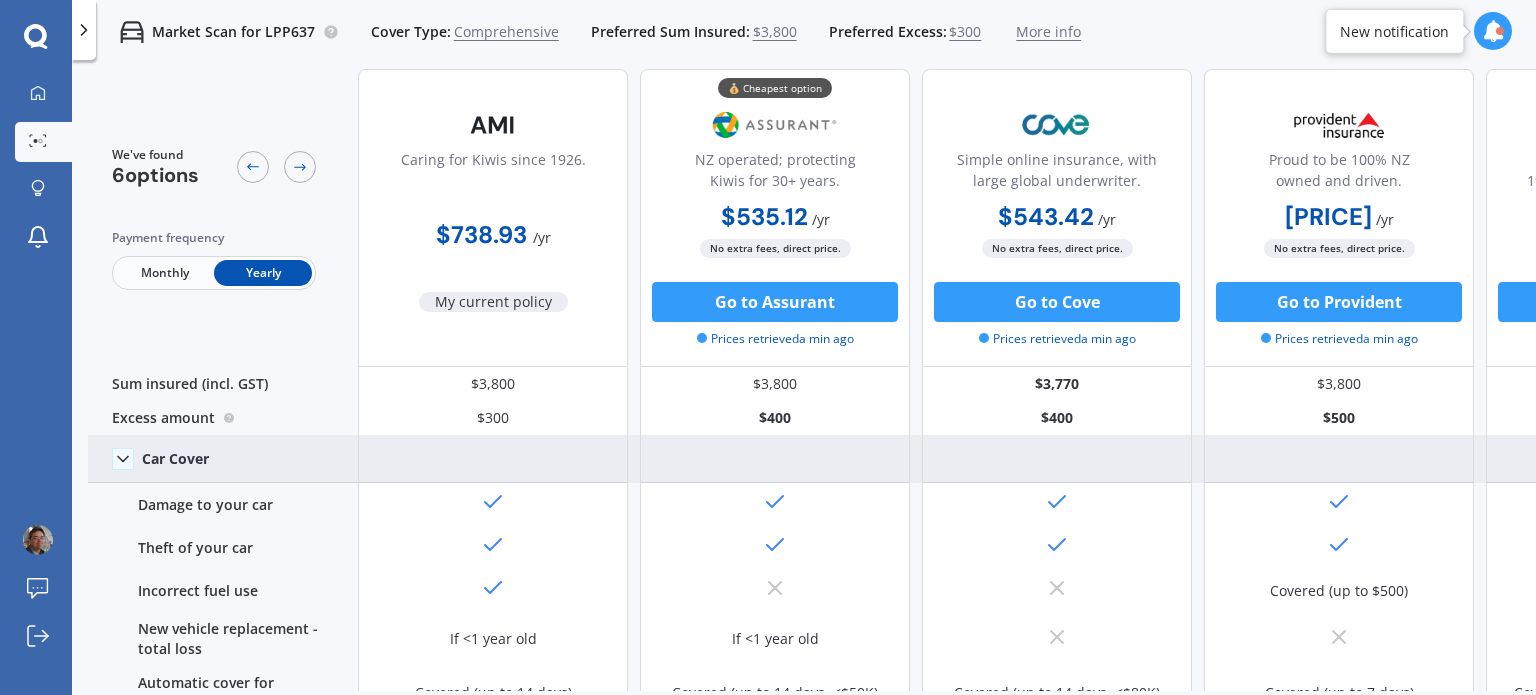 scroll, scrollTop: 0, scrollLeft: 0, axis: both 